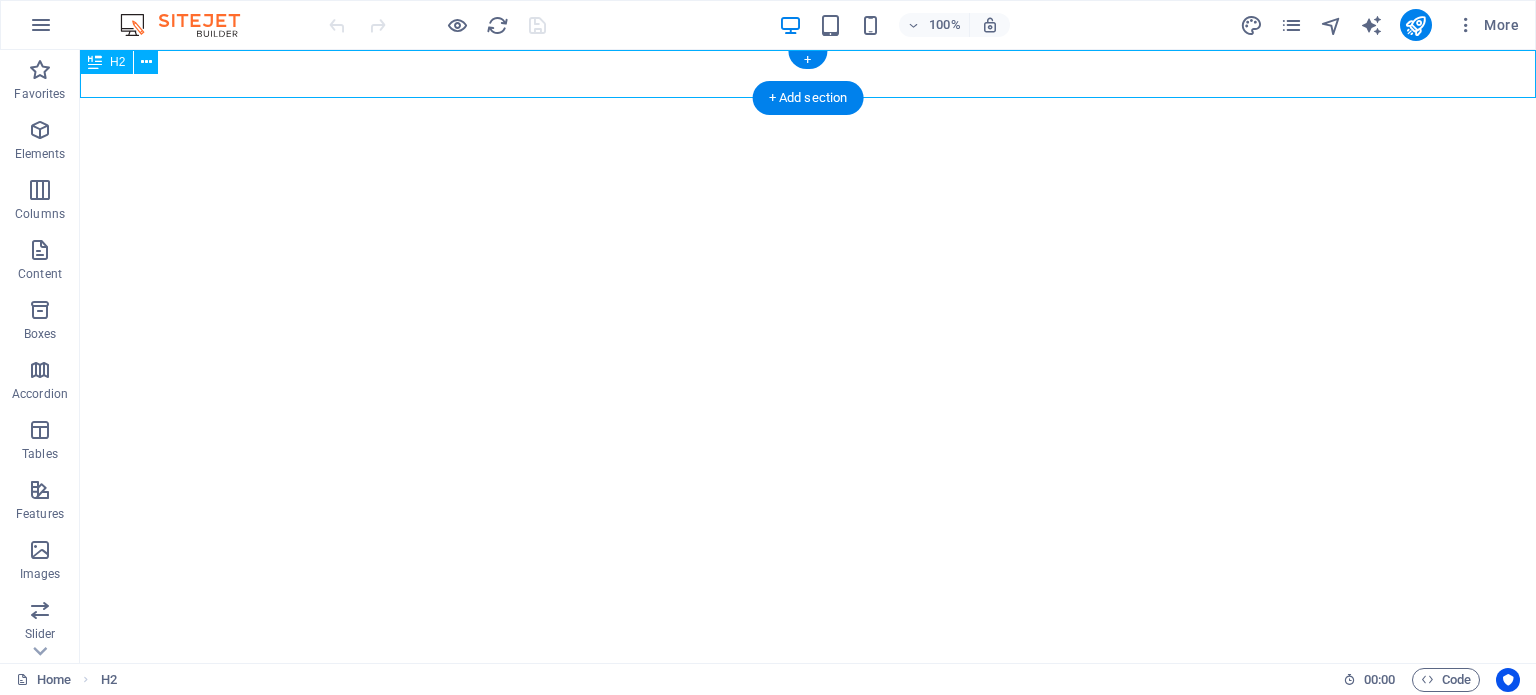 scroll, scrollTop: 0, scrollLeft: 0, axis: both 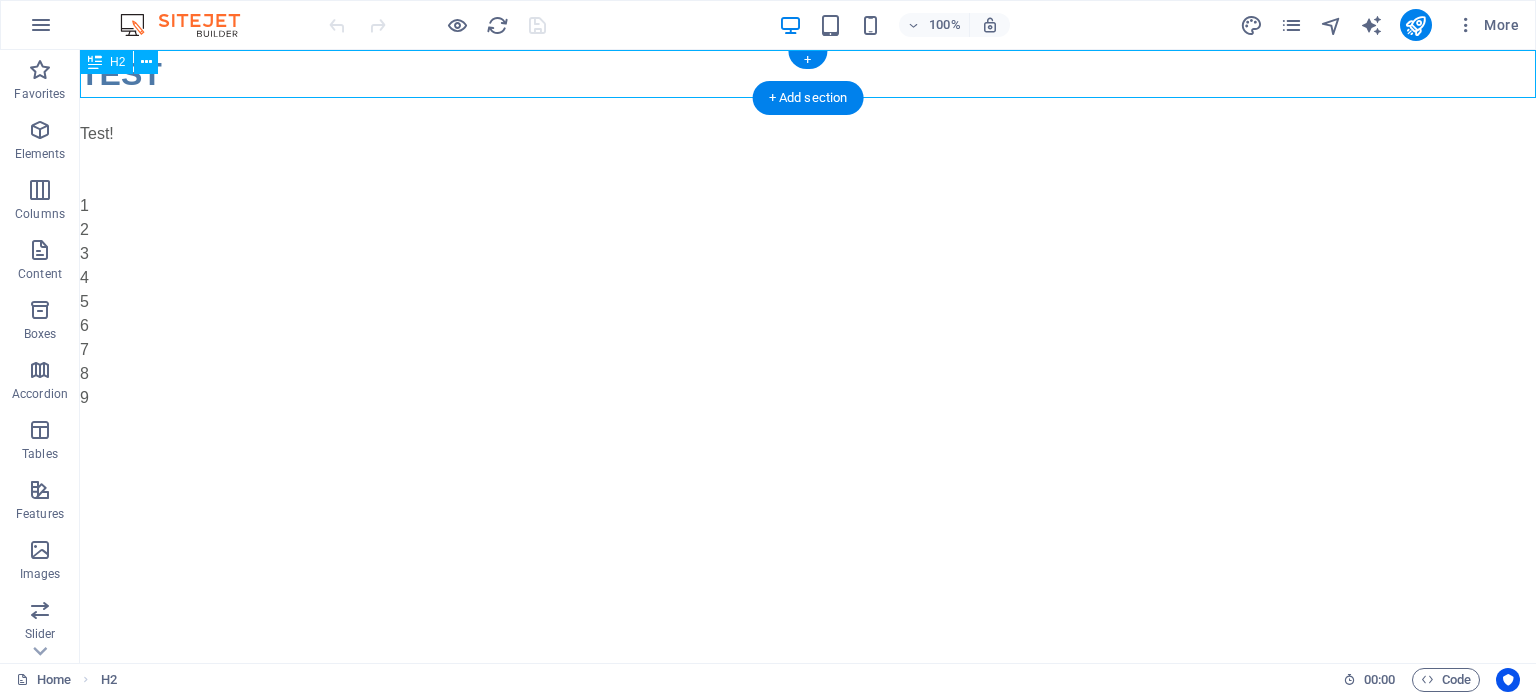 click on "TEST" at bounding box center [808, 74] 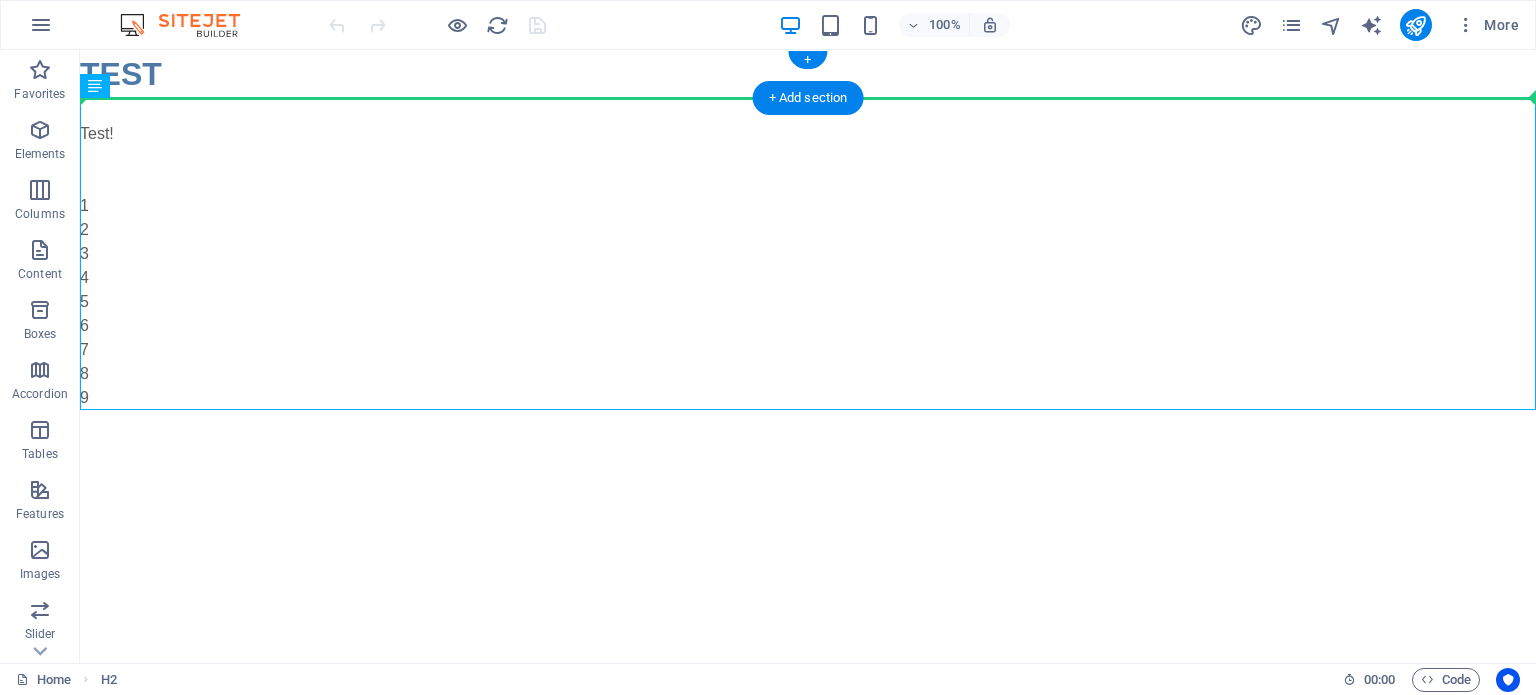 drag, startPoint x: 467, startPoint y: 100, endPoint x: 448, endPoint y: 86, distance: 23.600847 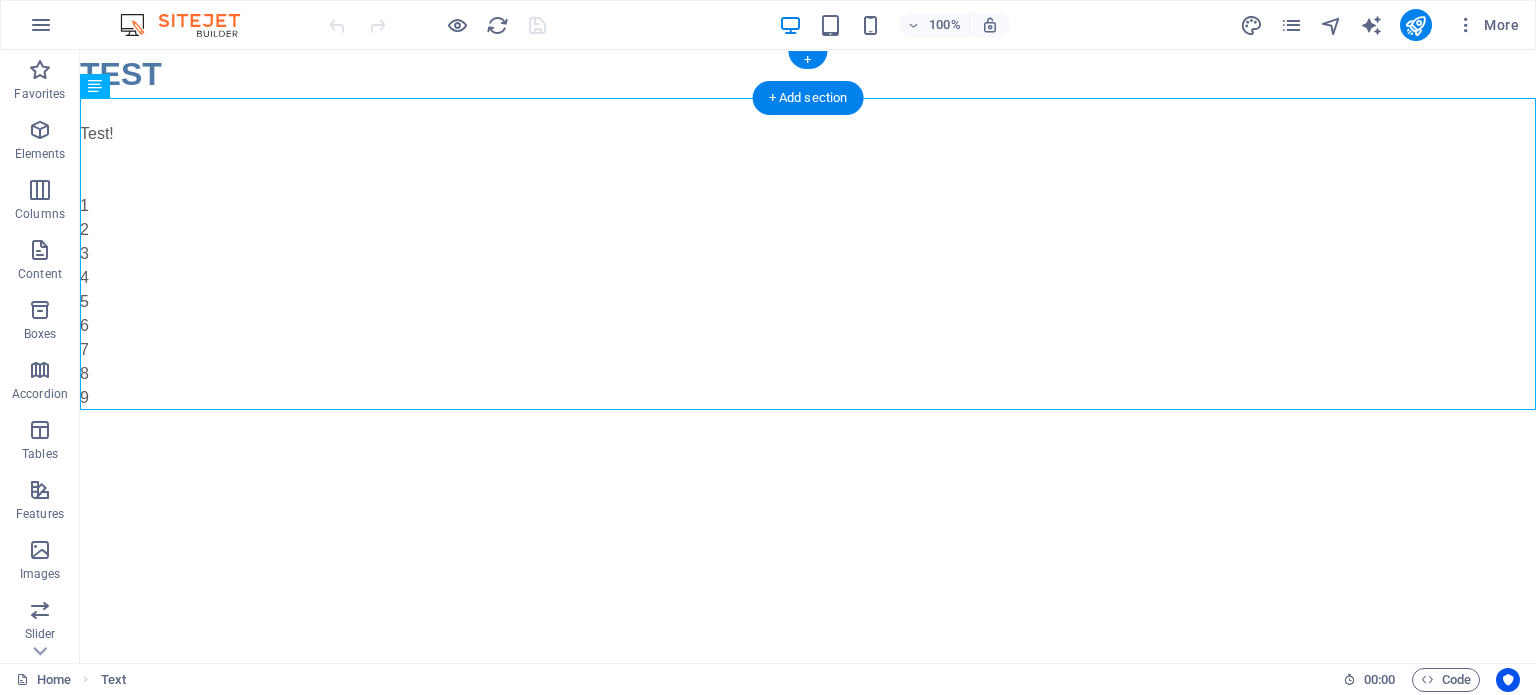 click on "TEST" at bounding box center (808, 74) 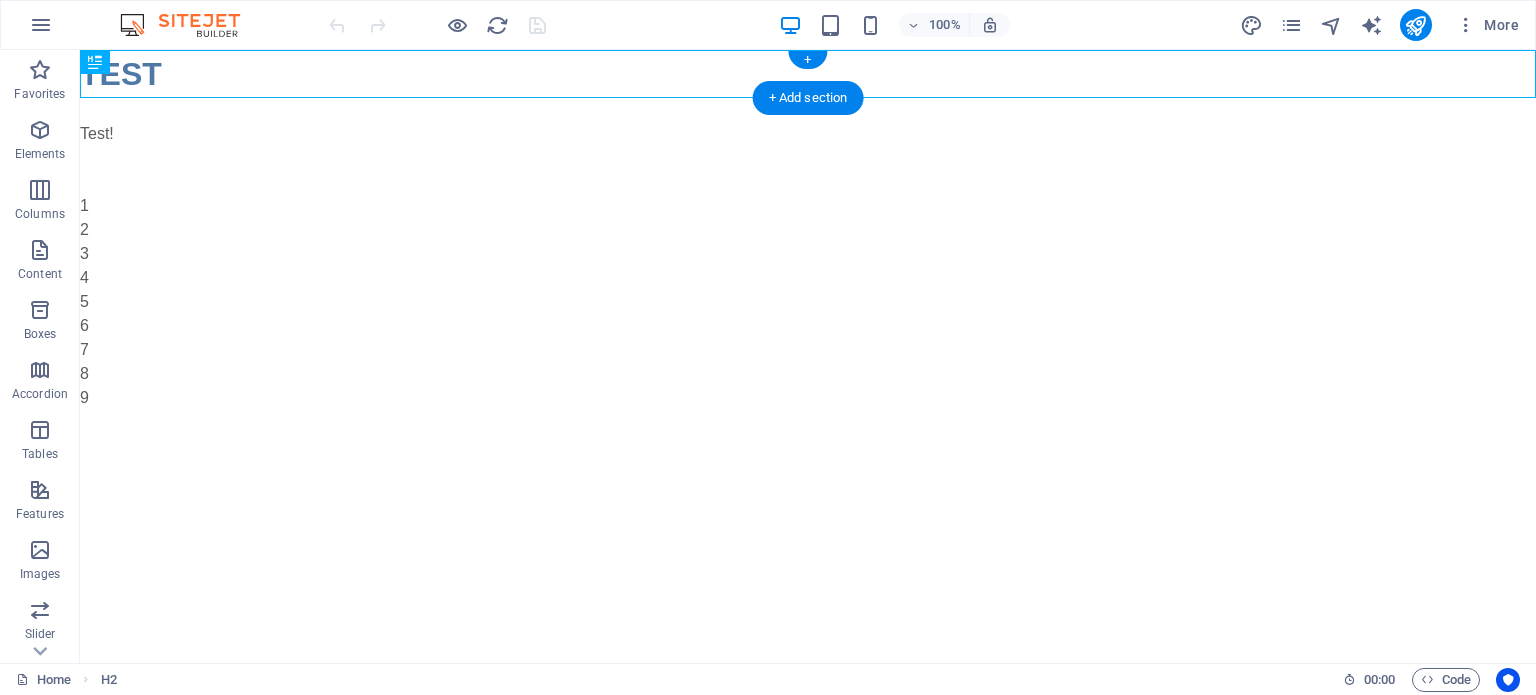 click on "TEST" at bounding box center [808, 74] 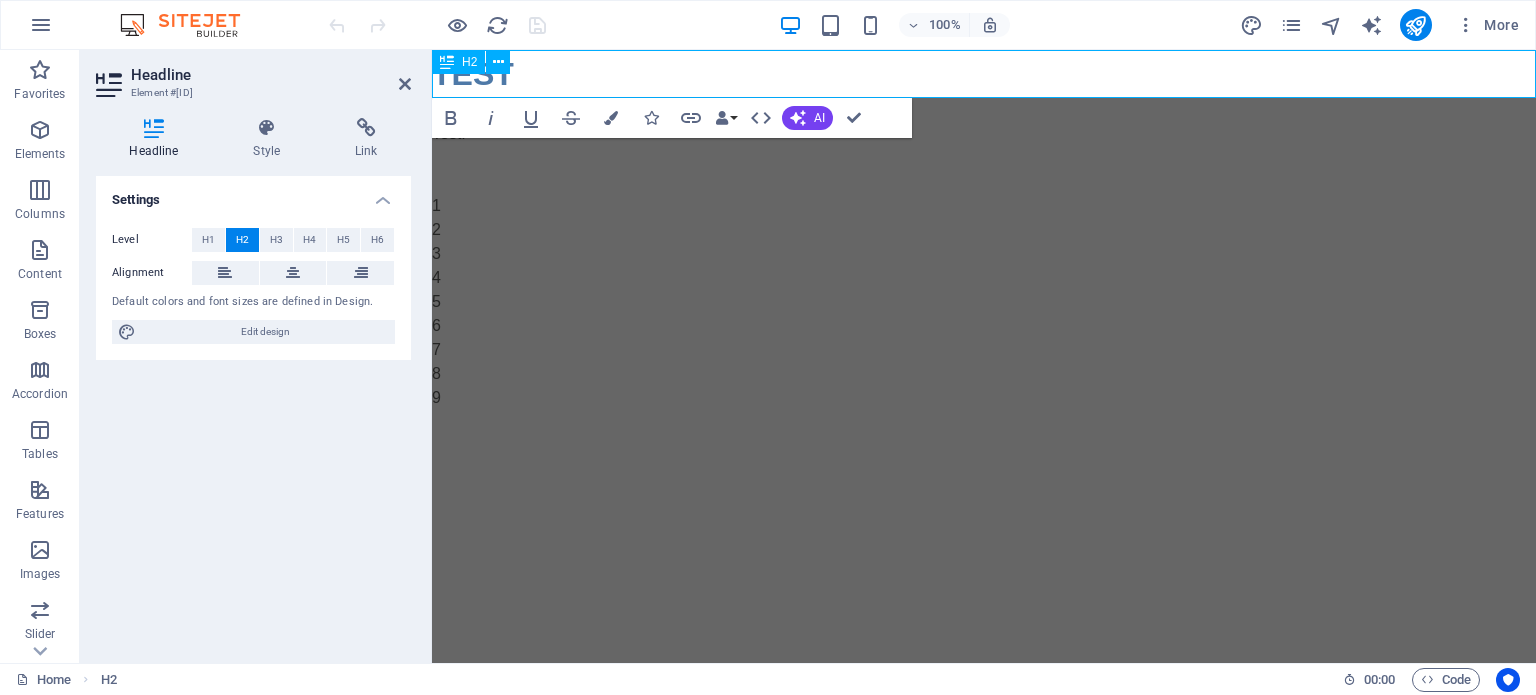 type 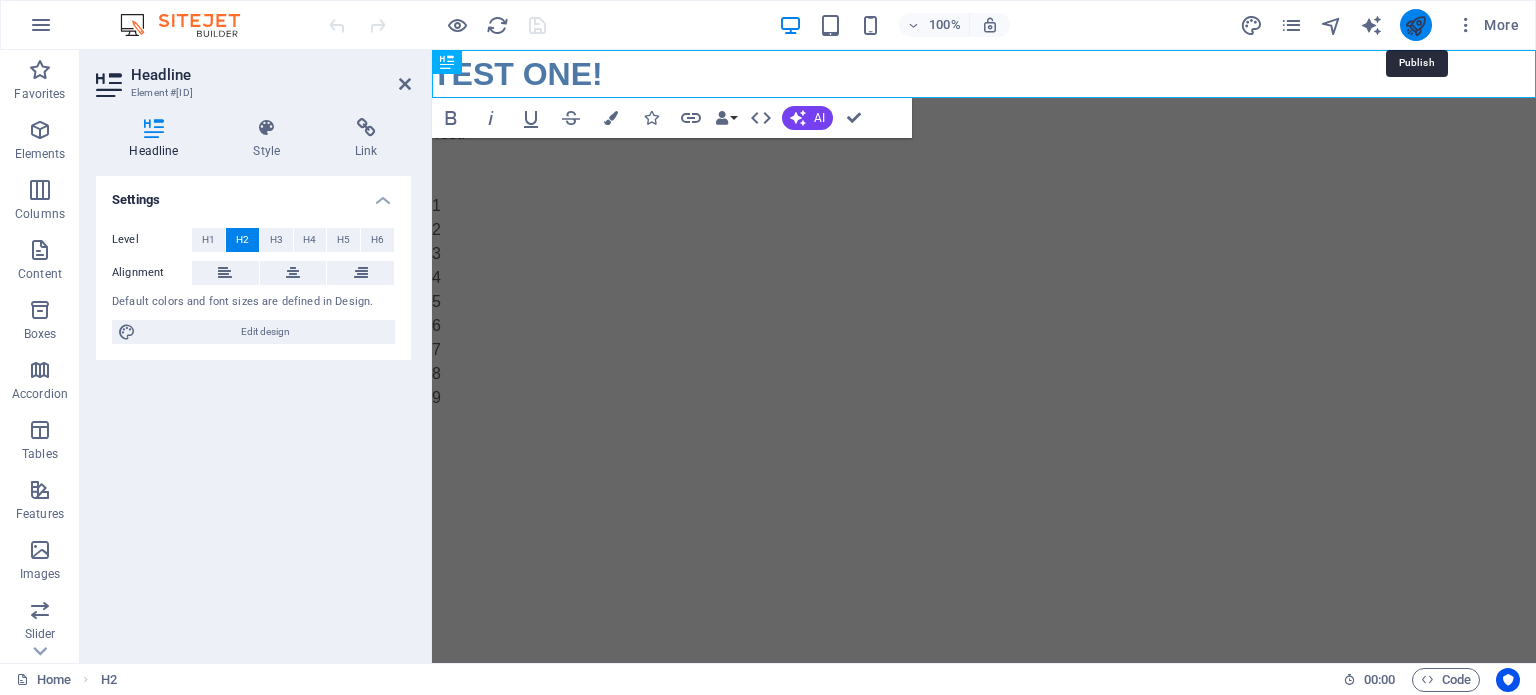 click at bounding box center (1415, 25) 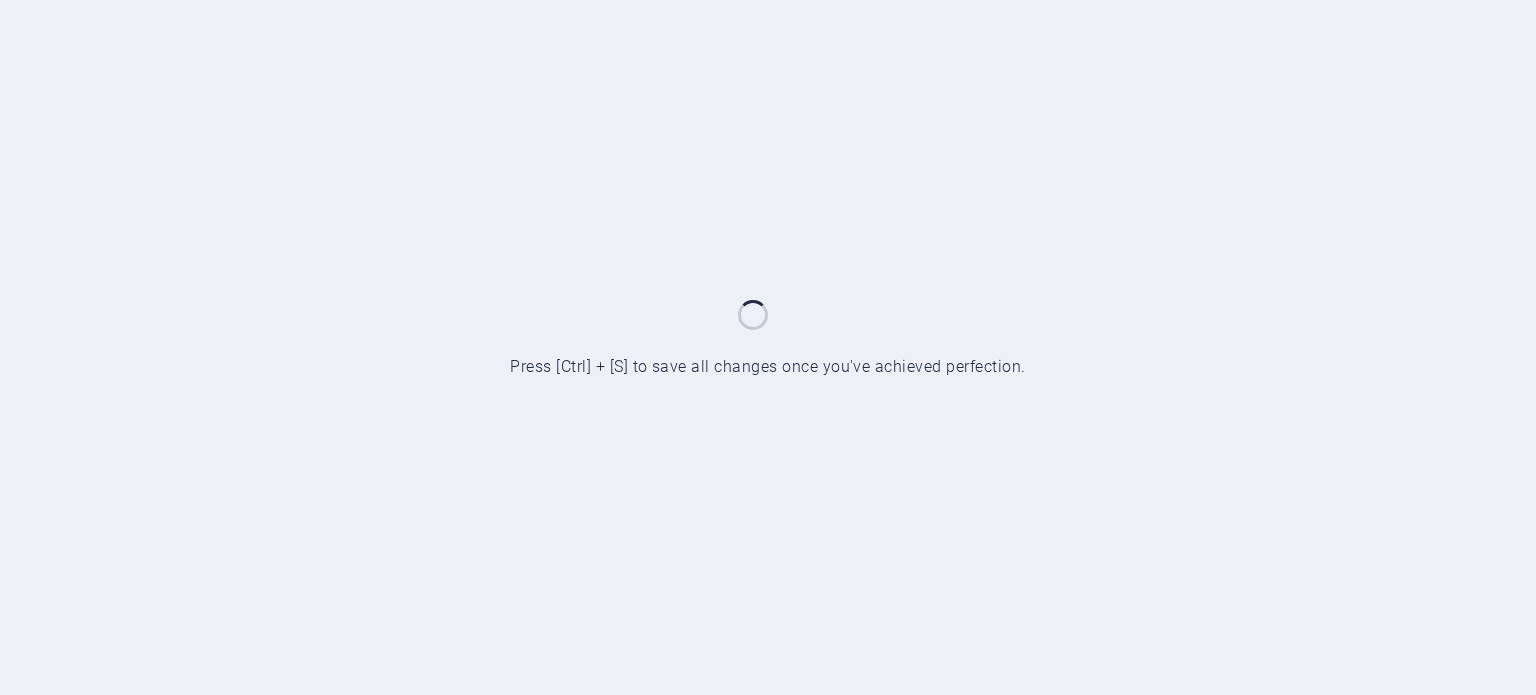 scroll, scrollTop: 0, scrollLeft: 0, axis: both 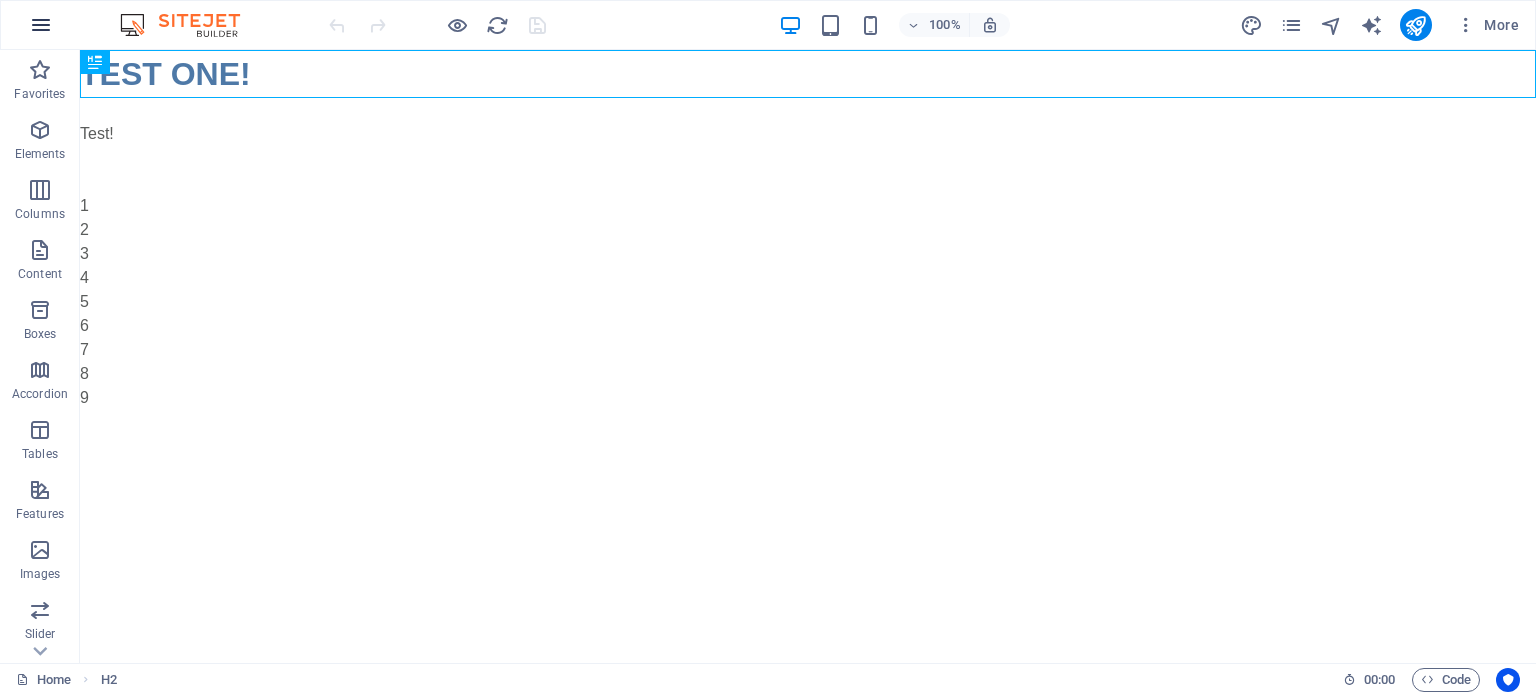 click at bounding box center (41, 25) 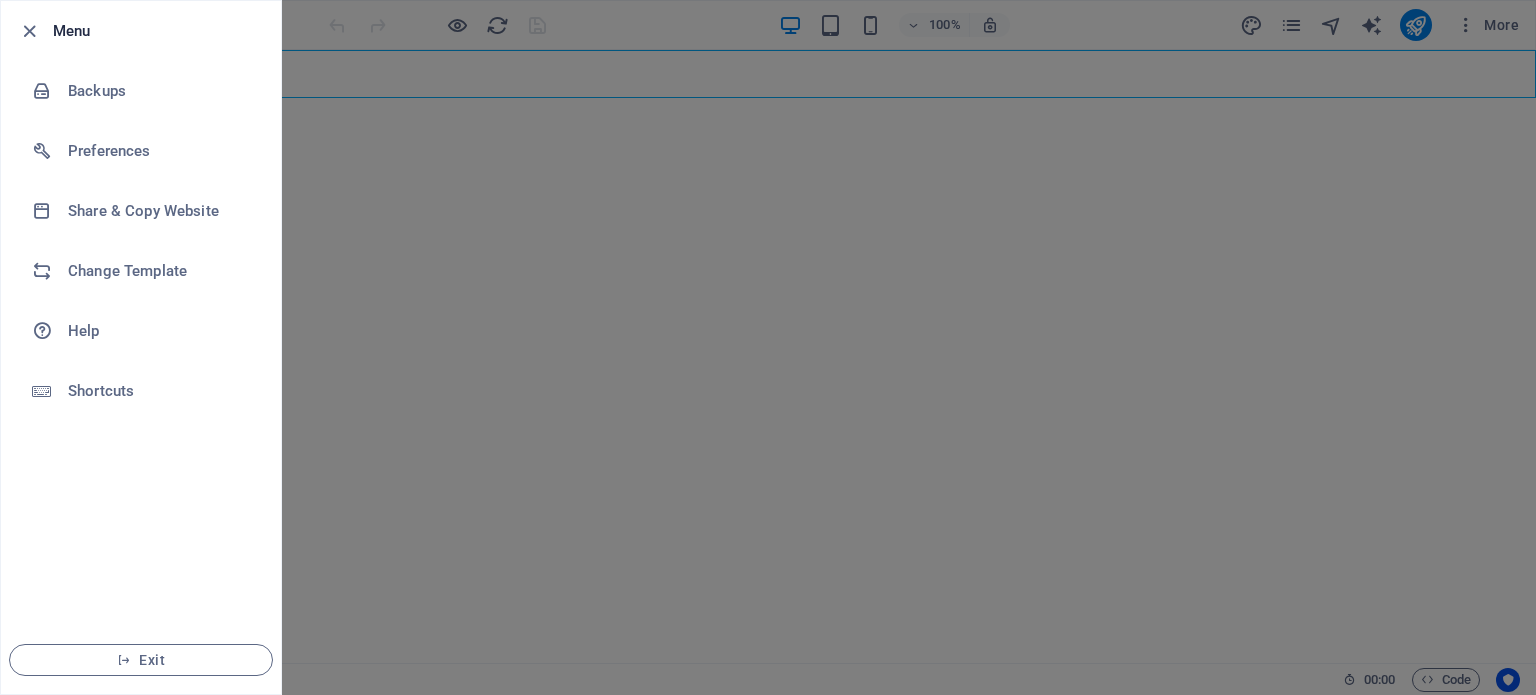 click at bounding box center (768, 347) 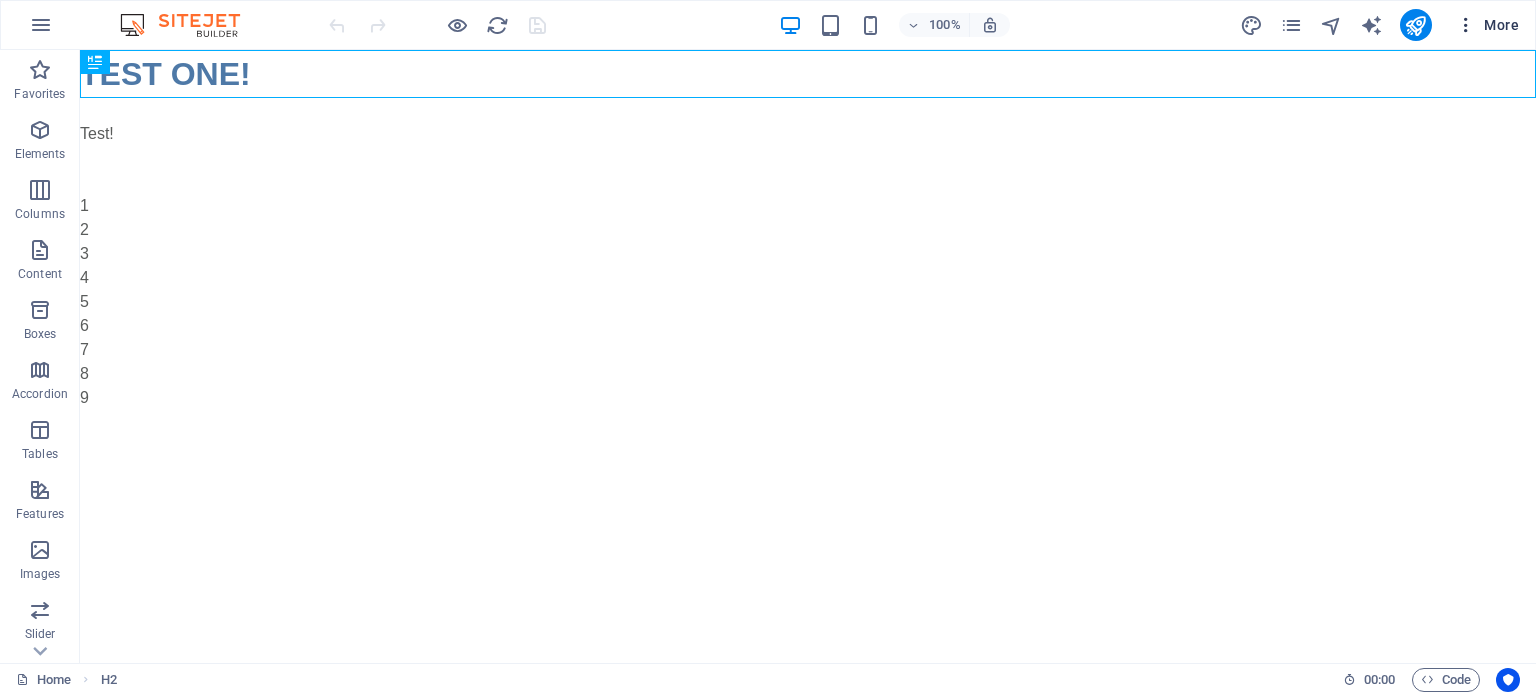 click on "More" at bounding box center (1487, 25) 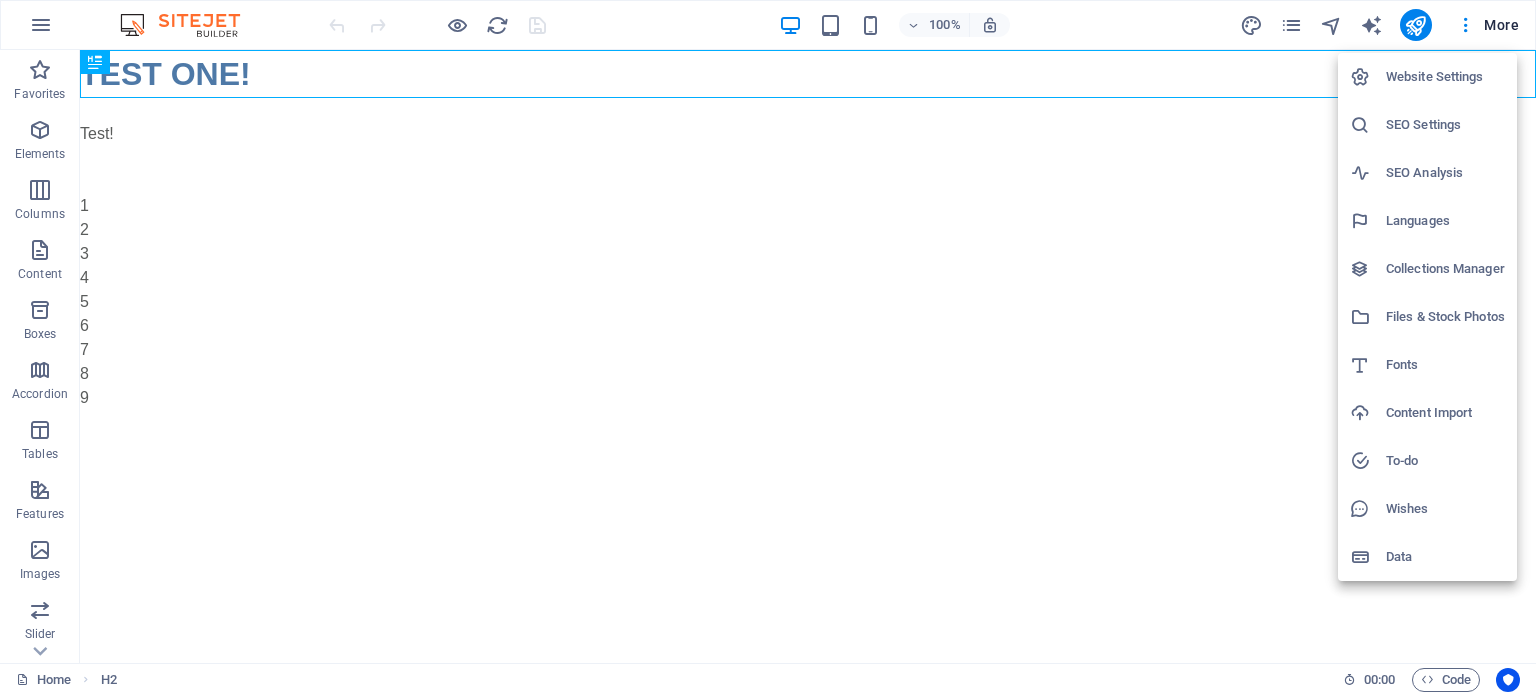 click on "Website Settings" at bounding box center (1445, 77) 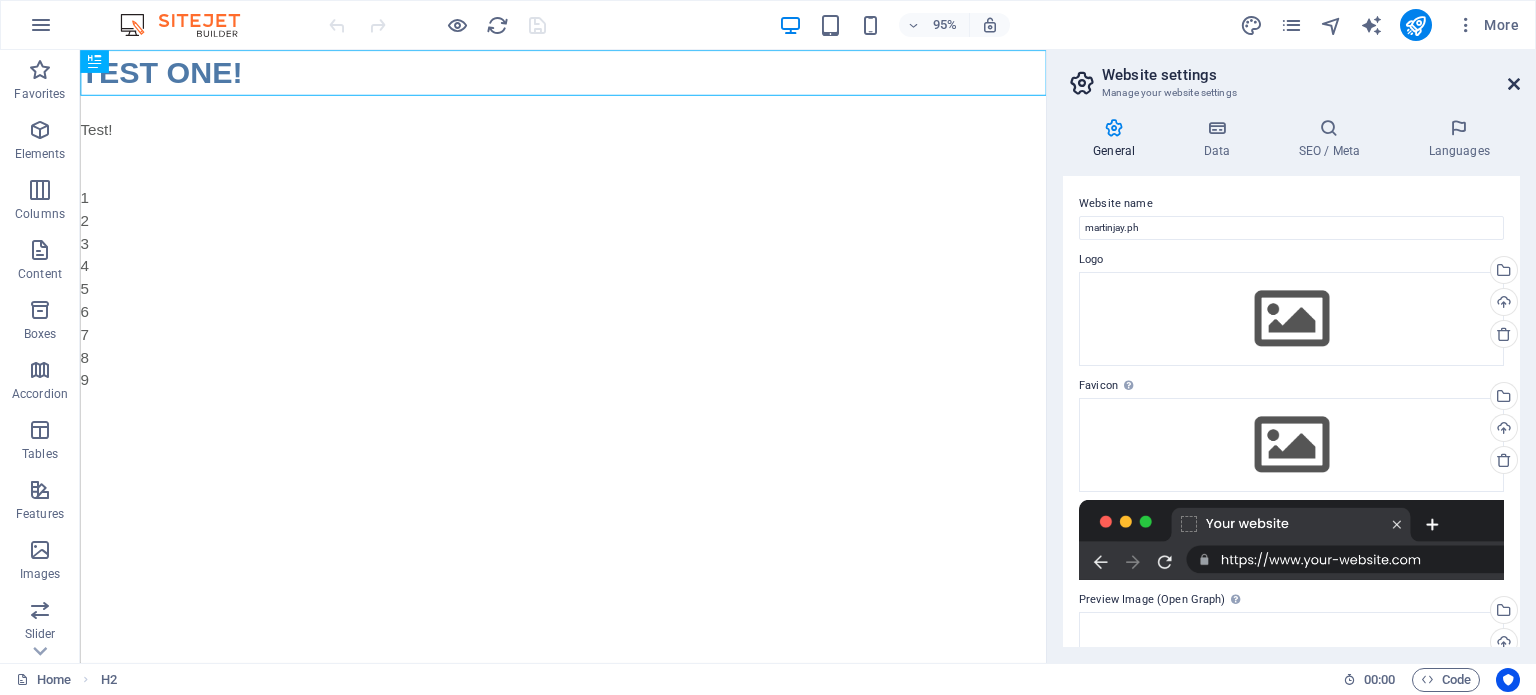 click at bounding box center (1514, 84) 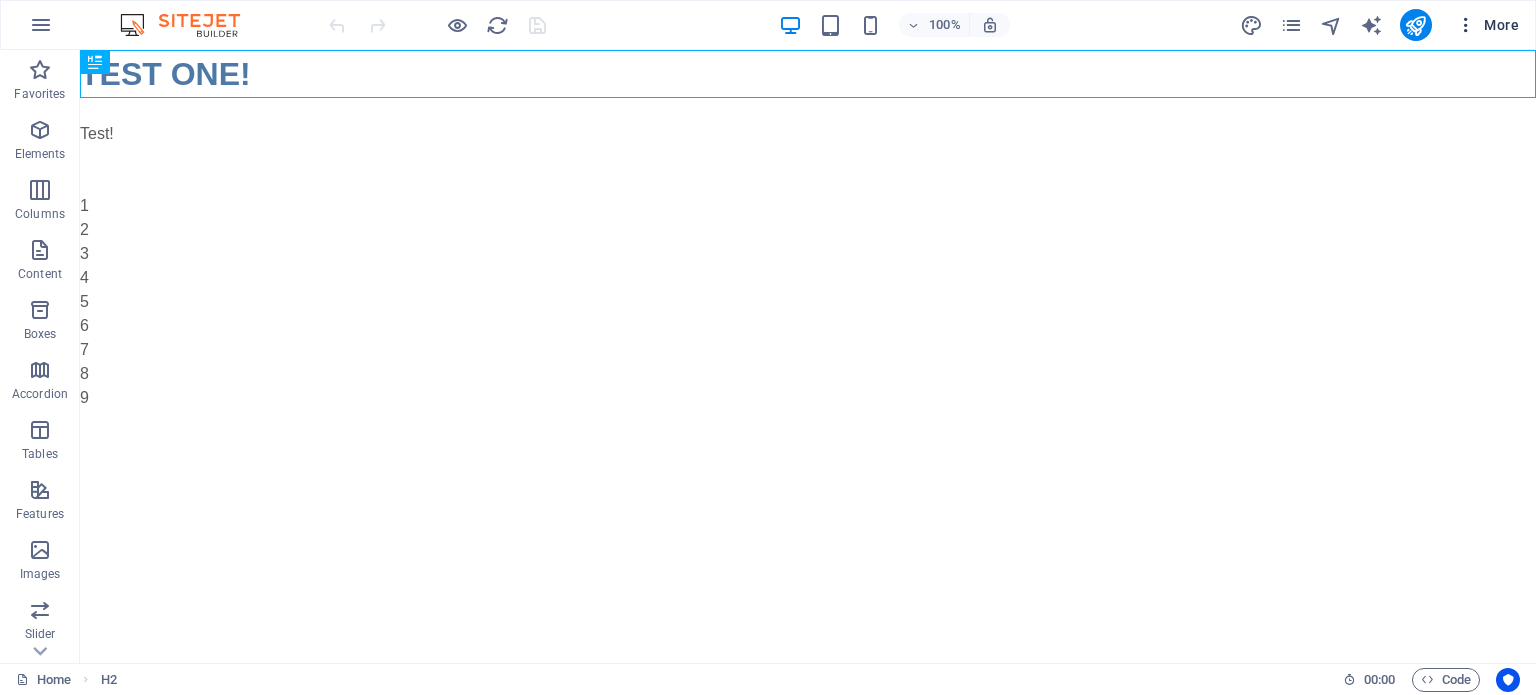 click on "More" at bounding box center [1487, 25] 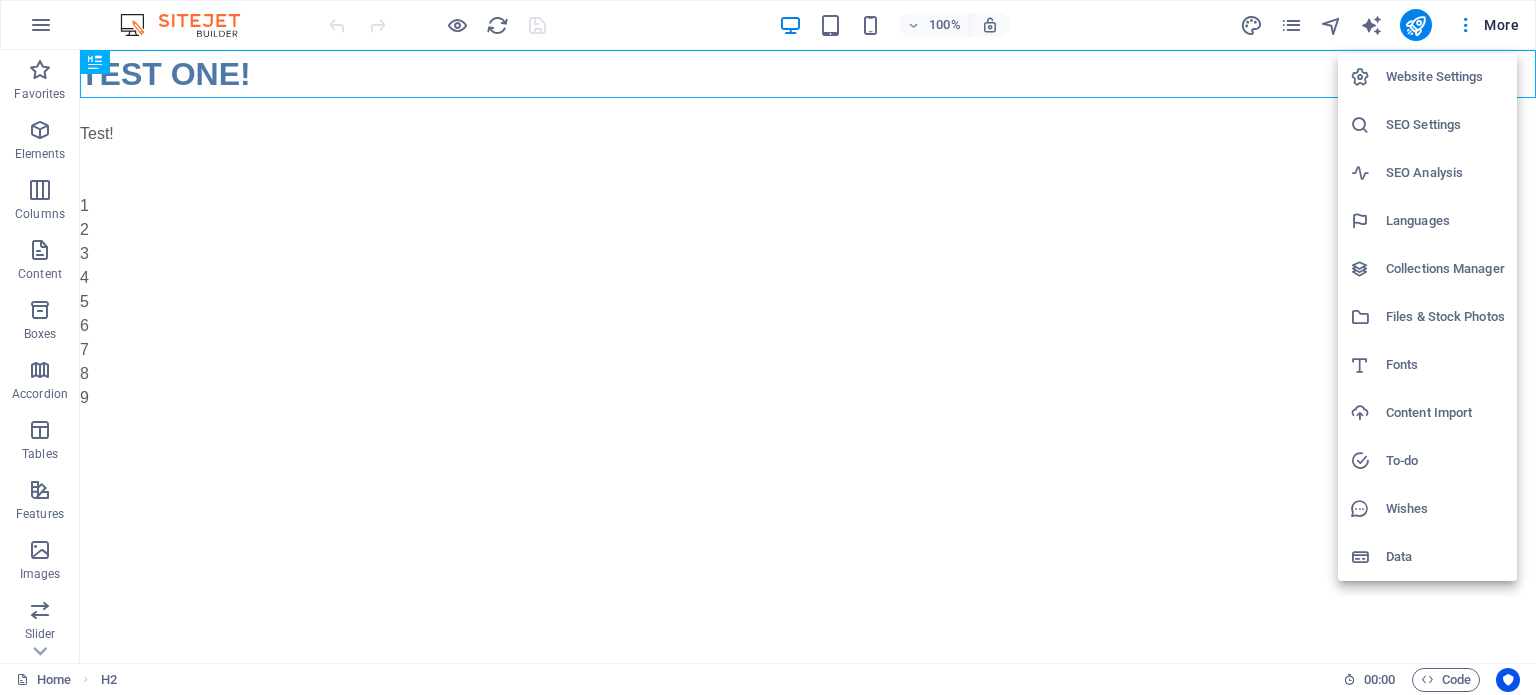 click at bounding box center (768, 347) 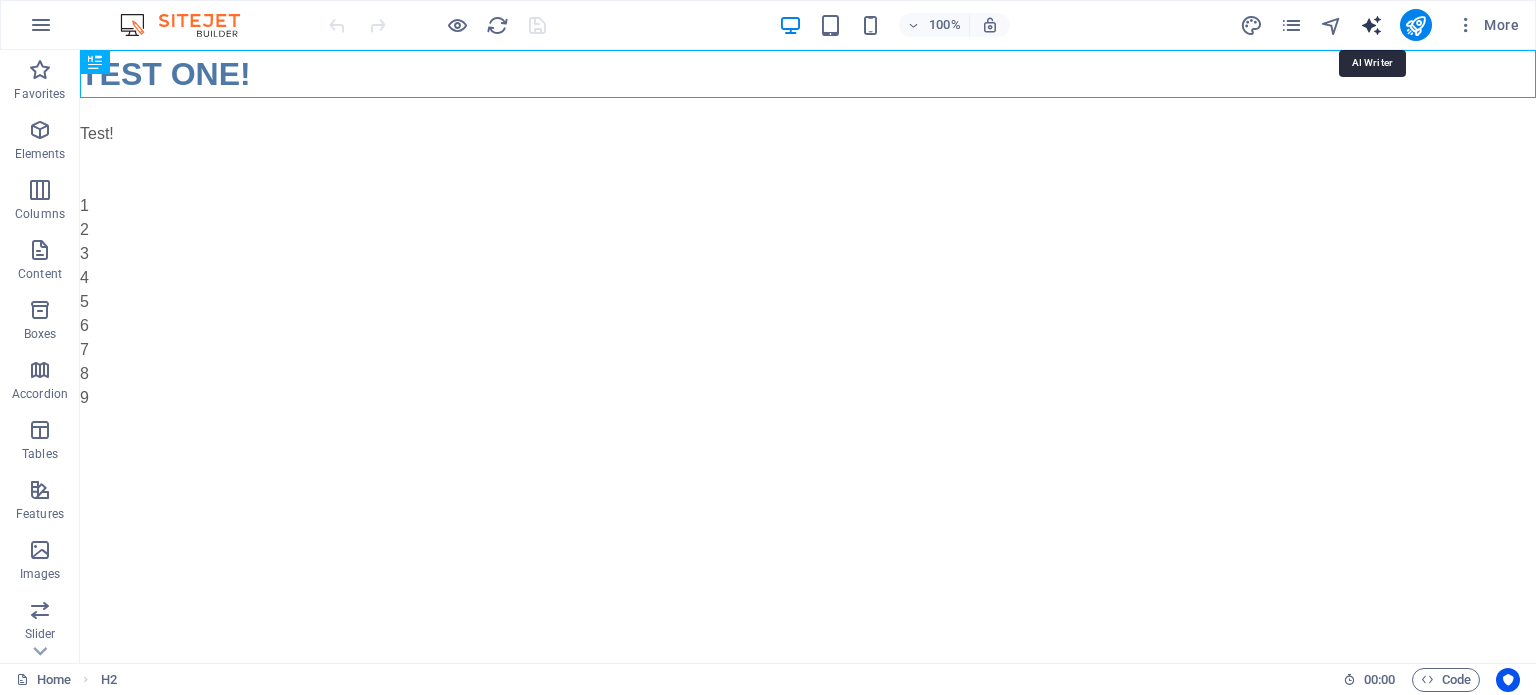 click at bounding box center [1371, 25] 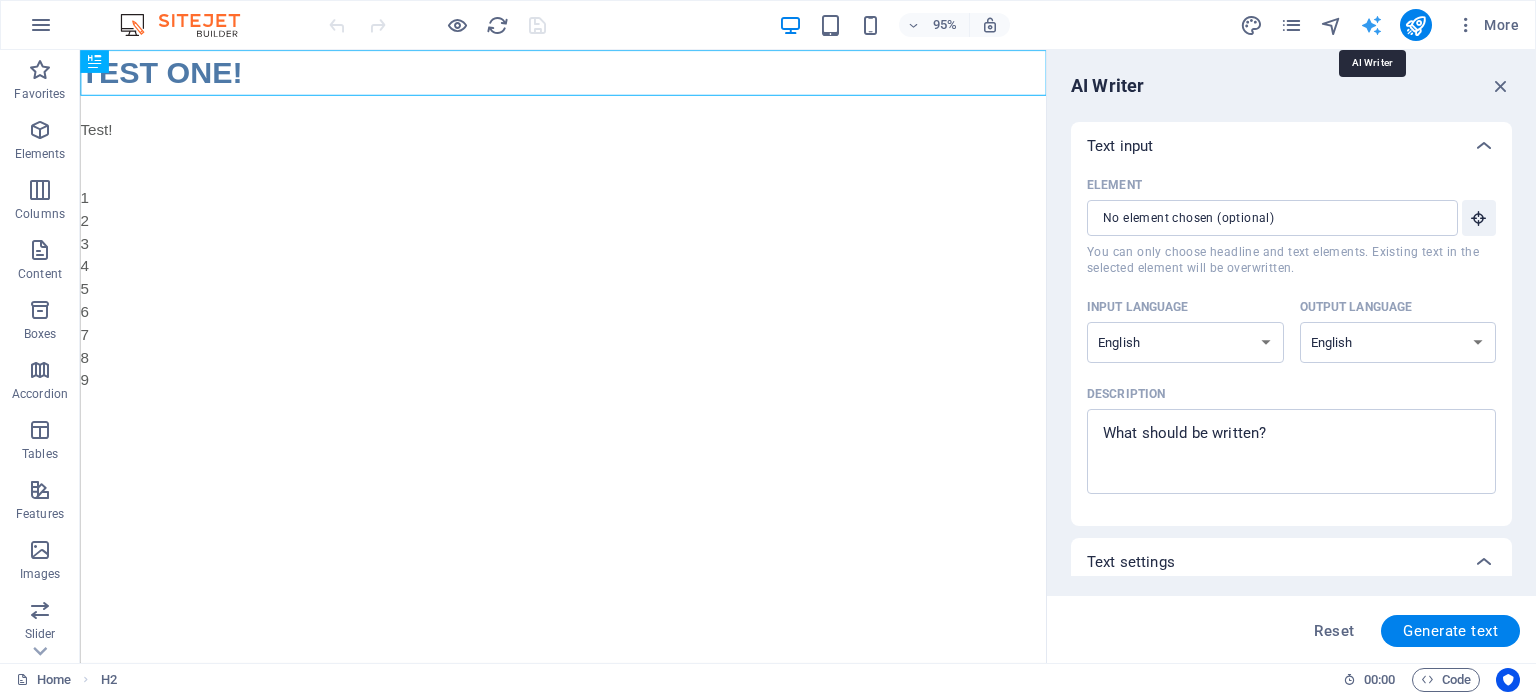 scroll, scrollTop: 0, scrollLeft: 0, axis: both 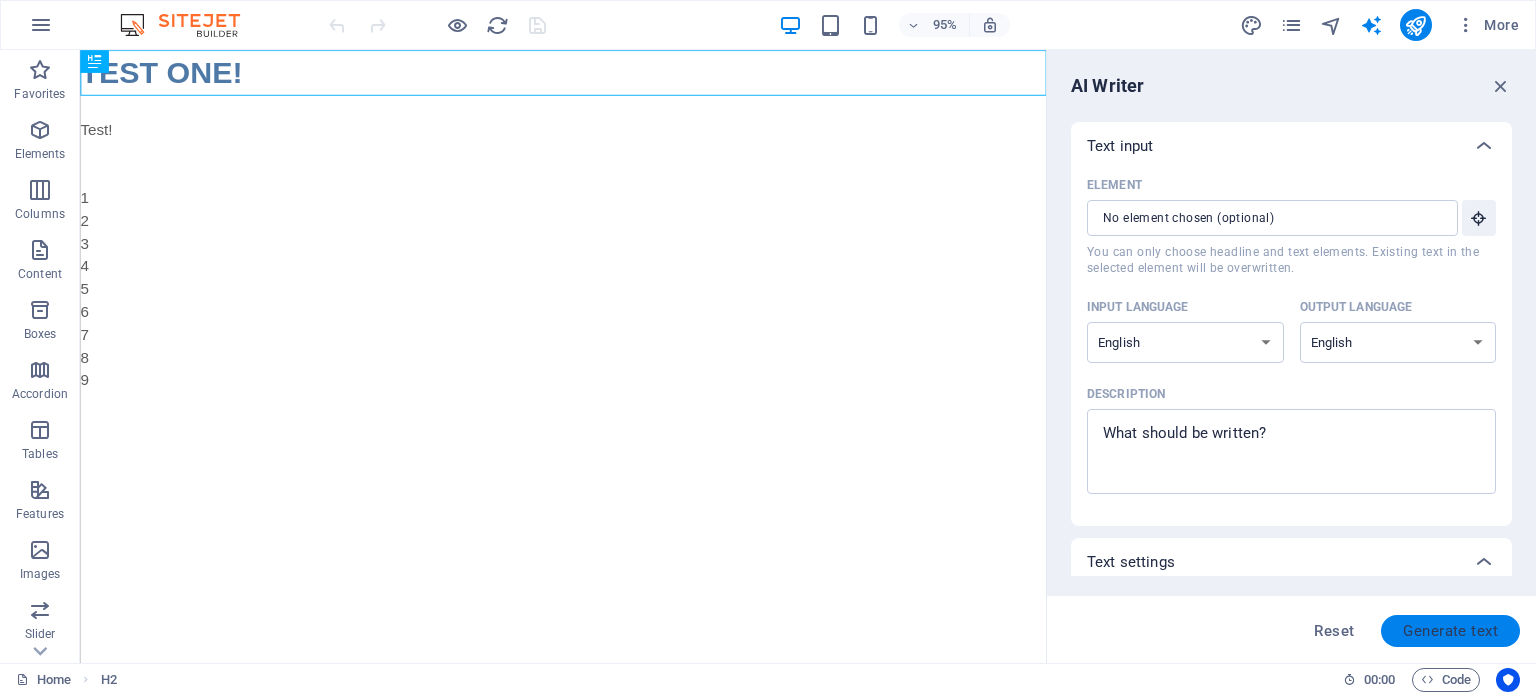 click on "Generate text" at bounding box center (1450, 631) 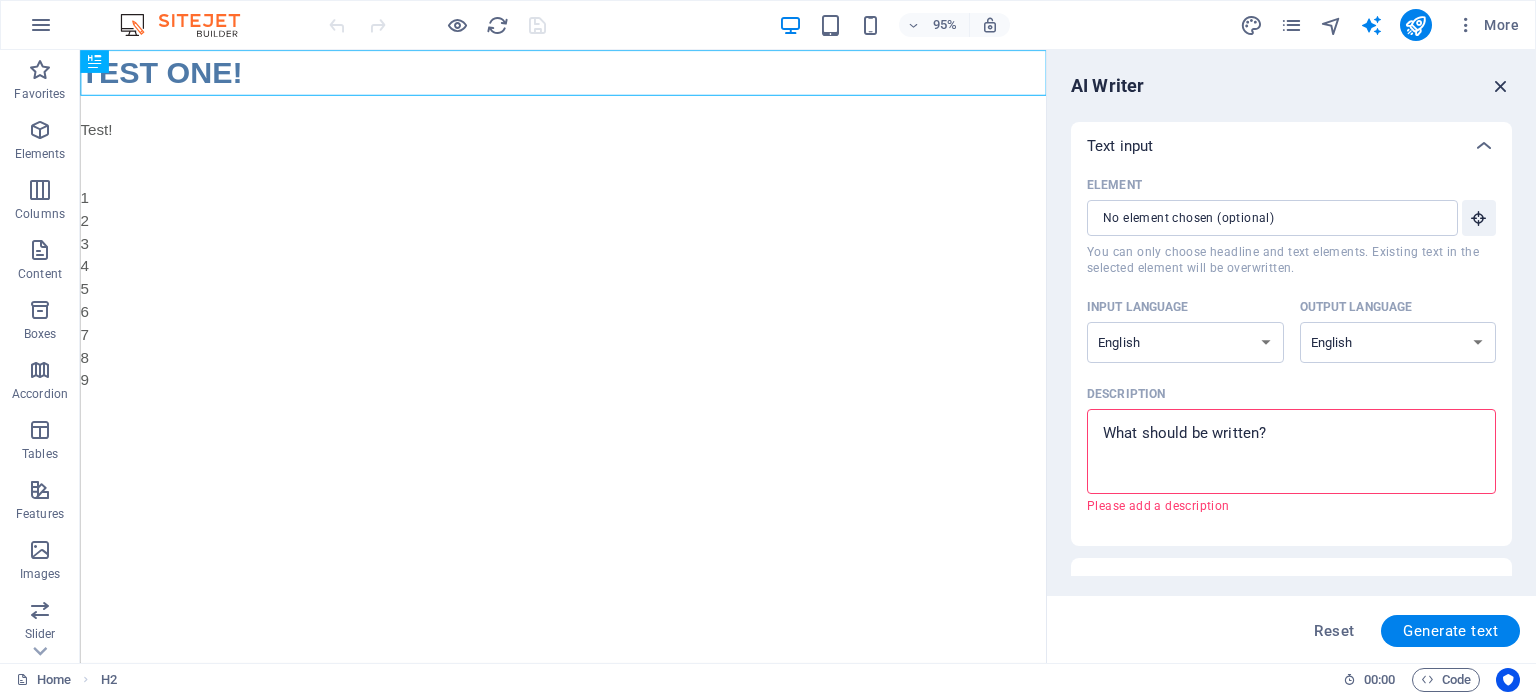 click at bounding box center (1501, 86) 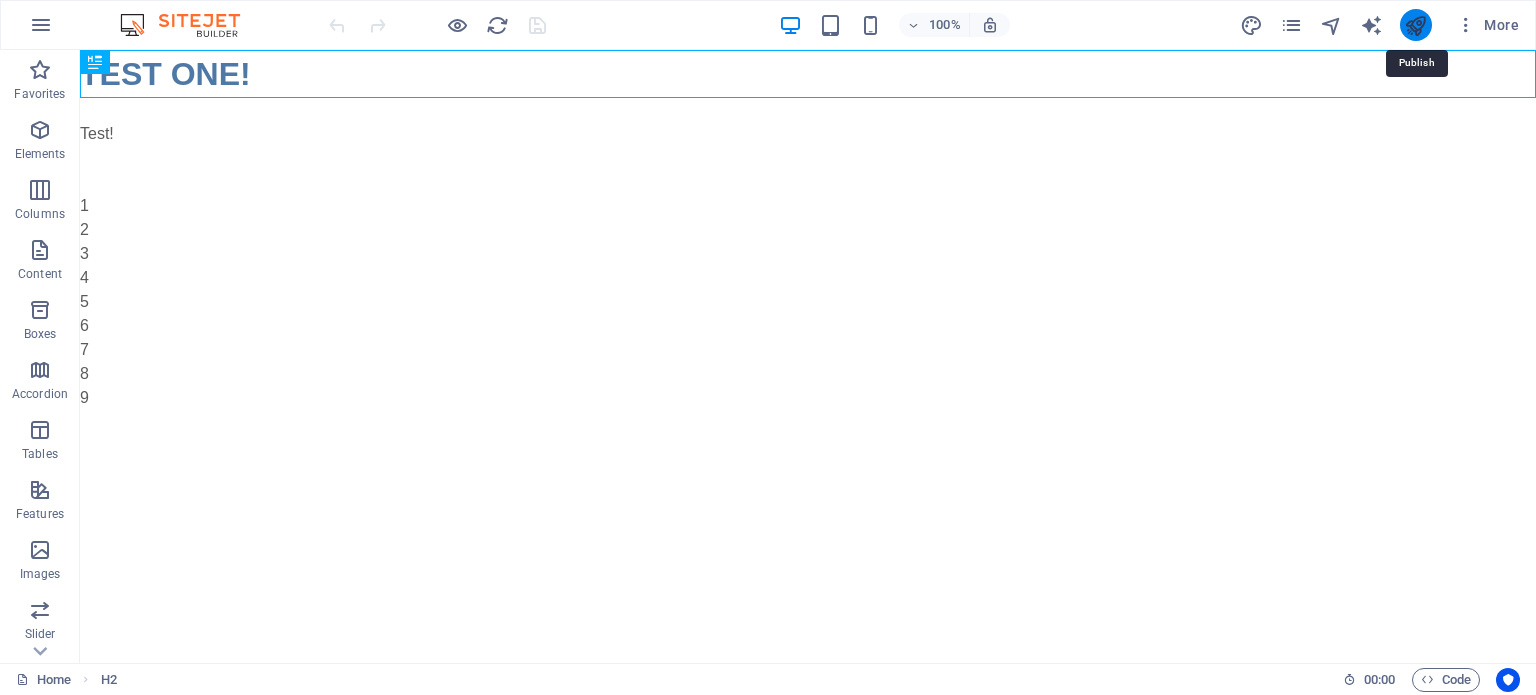 click at bounding box center [1415, 25] 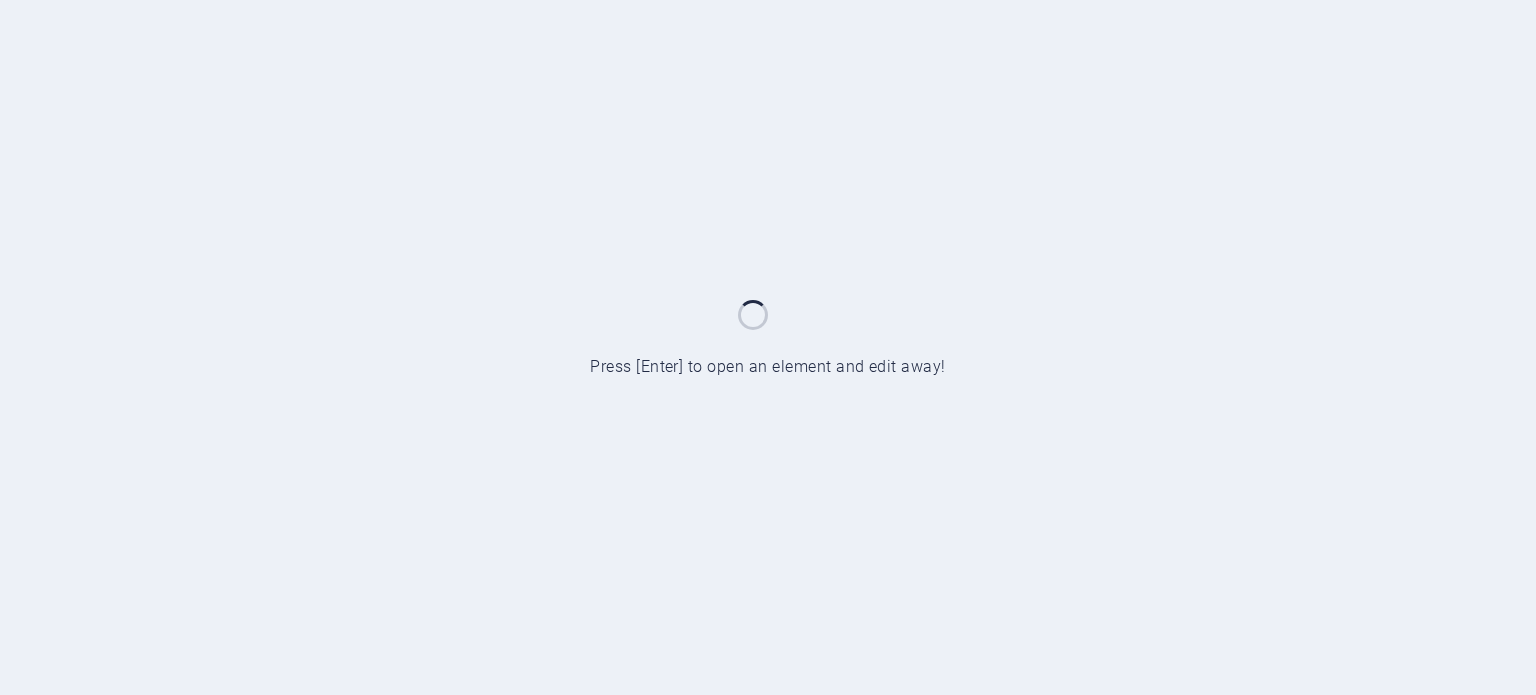 scroll, scrollTop: 0, scrollLeft: 0, axis: both 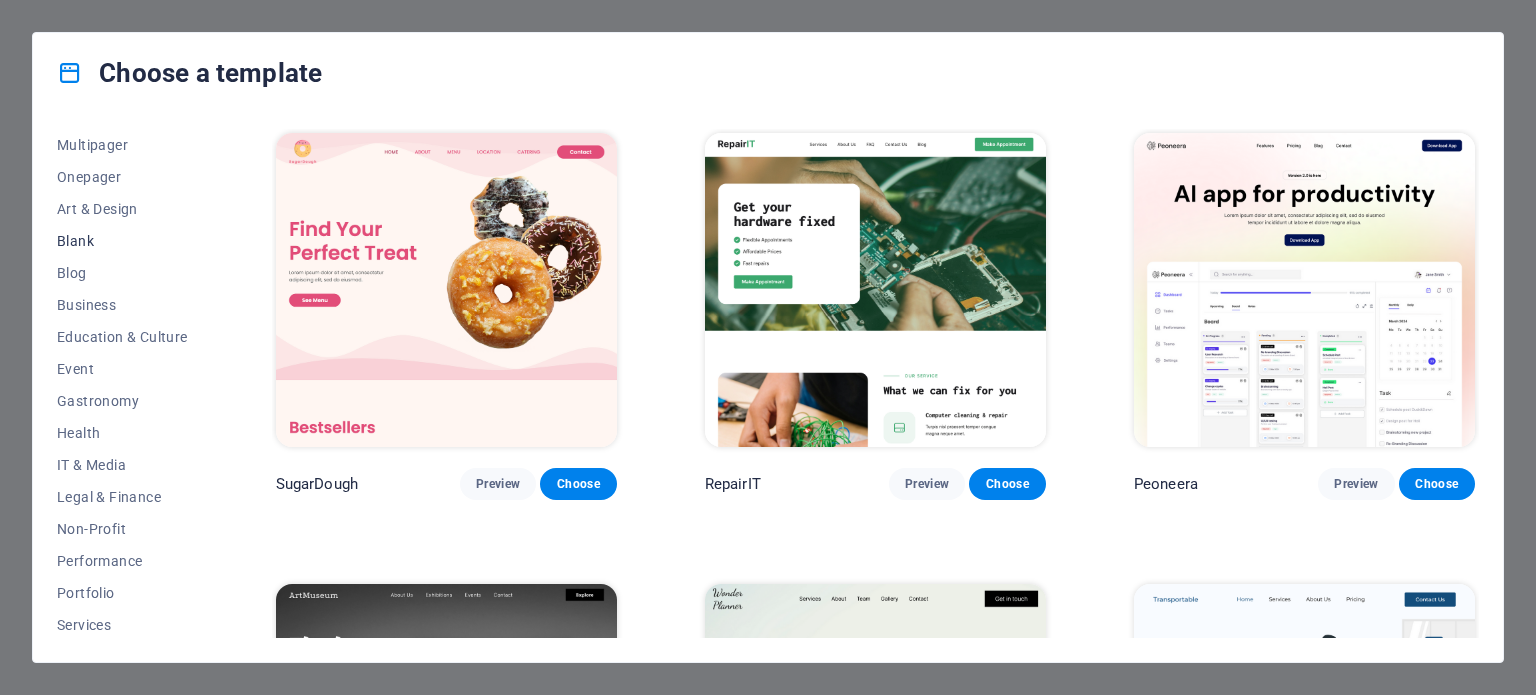 click on "Blank" at bounding box center [122, 241] 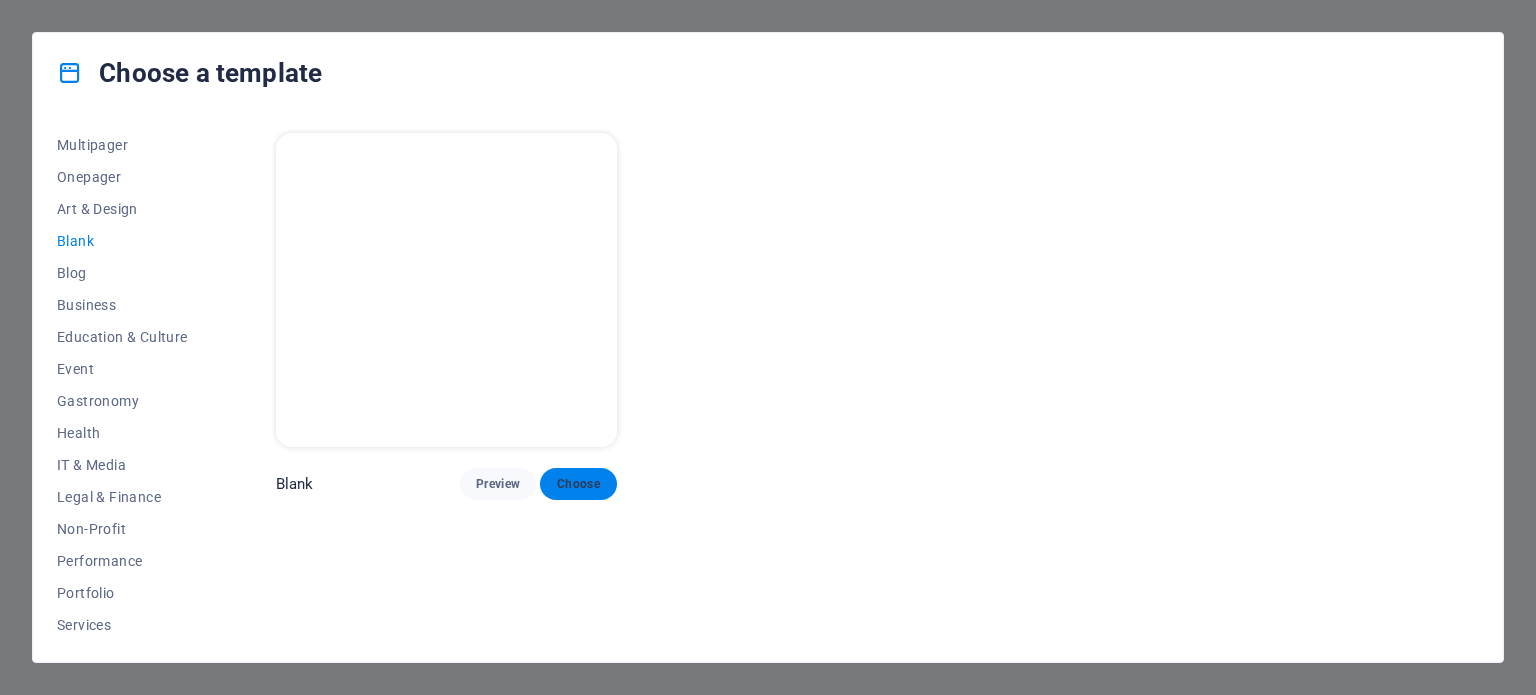 click on "Choose" at bounding box center [578, 484] 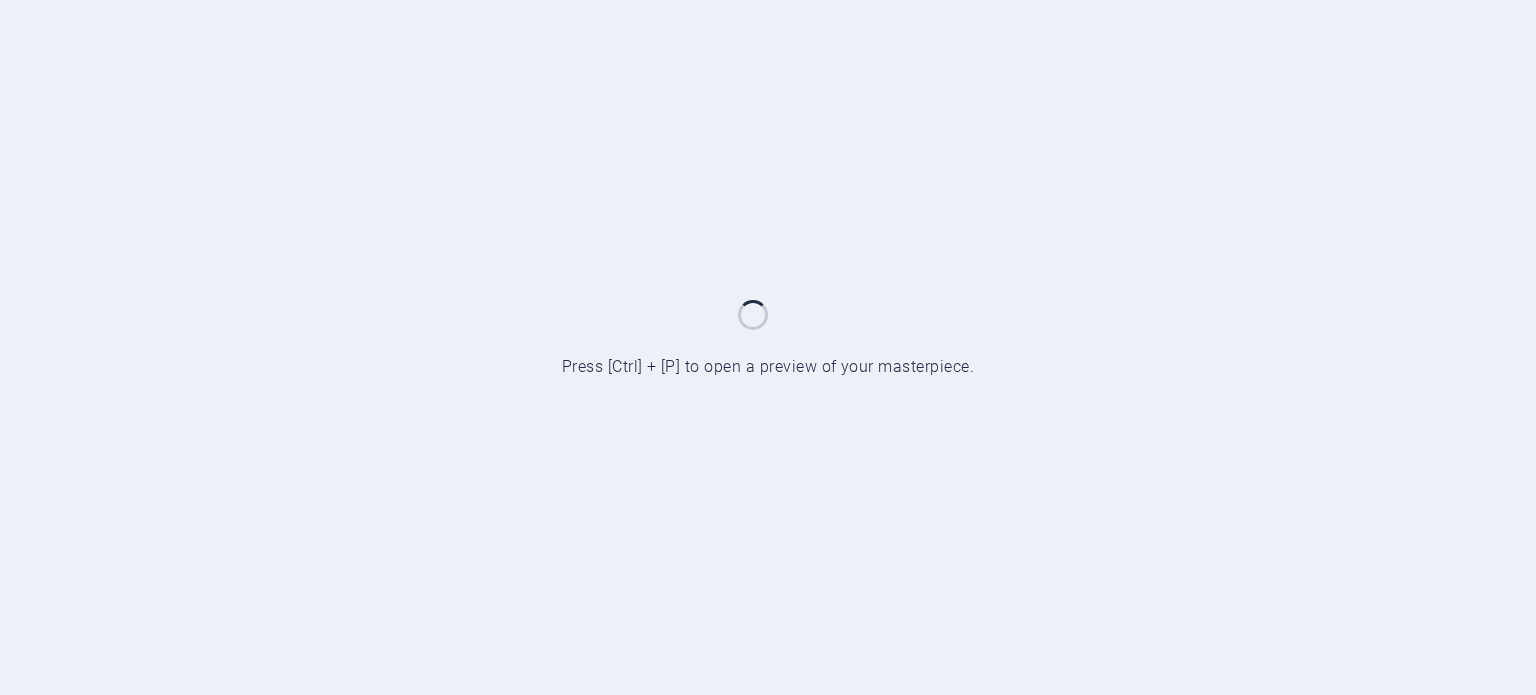 scroll, scrollTop: 0, scrollLeft: 0, axis: both 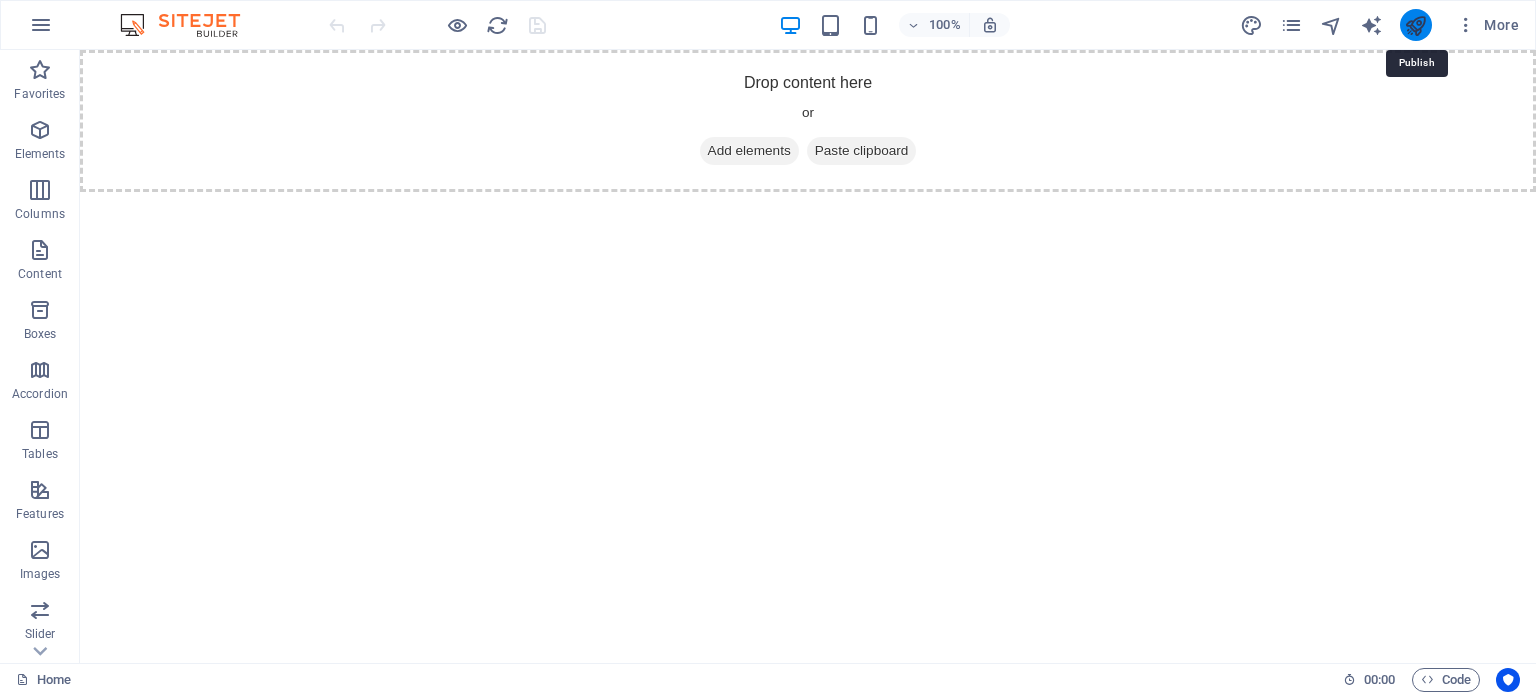 click at bounding box center [1415, 25] 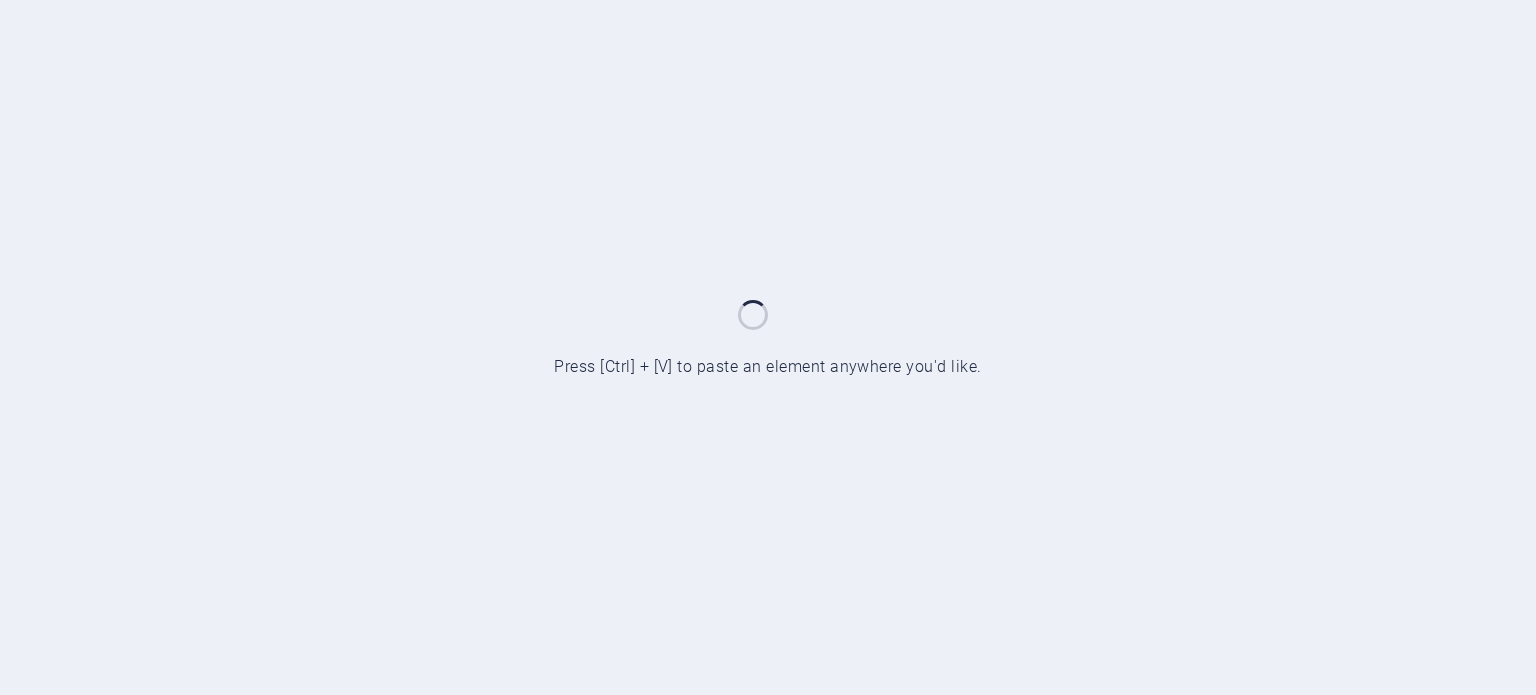 scroll, scrollTop: 0, scrollLeft: 0, axis: both 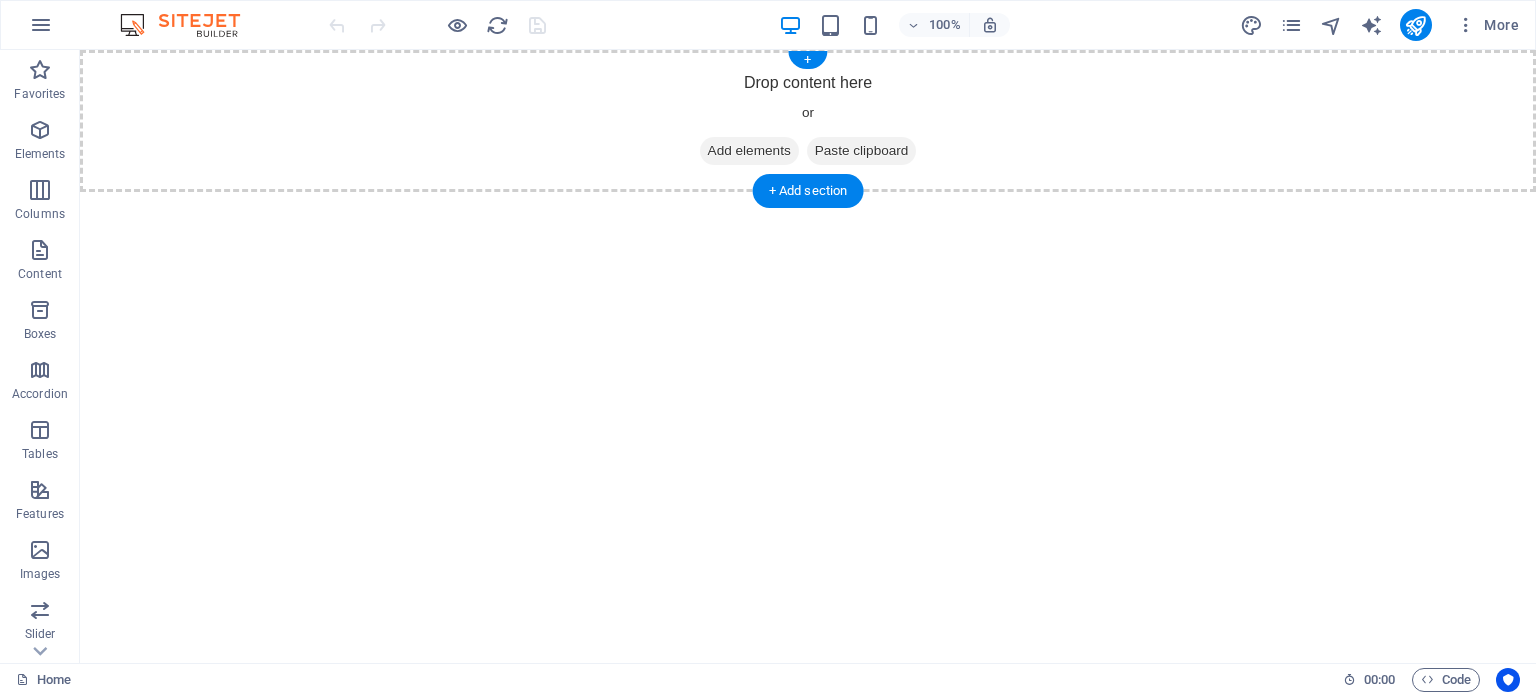 click on "Add elements" at bounding box center (749, 151) 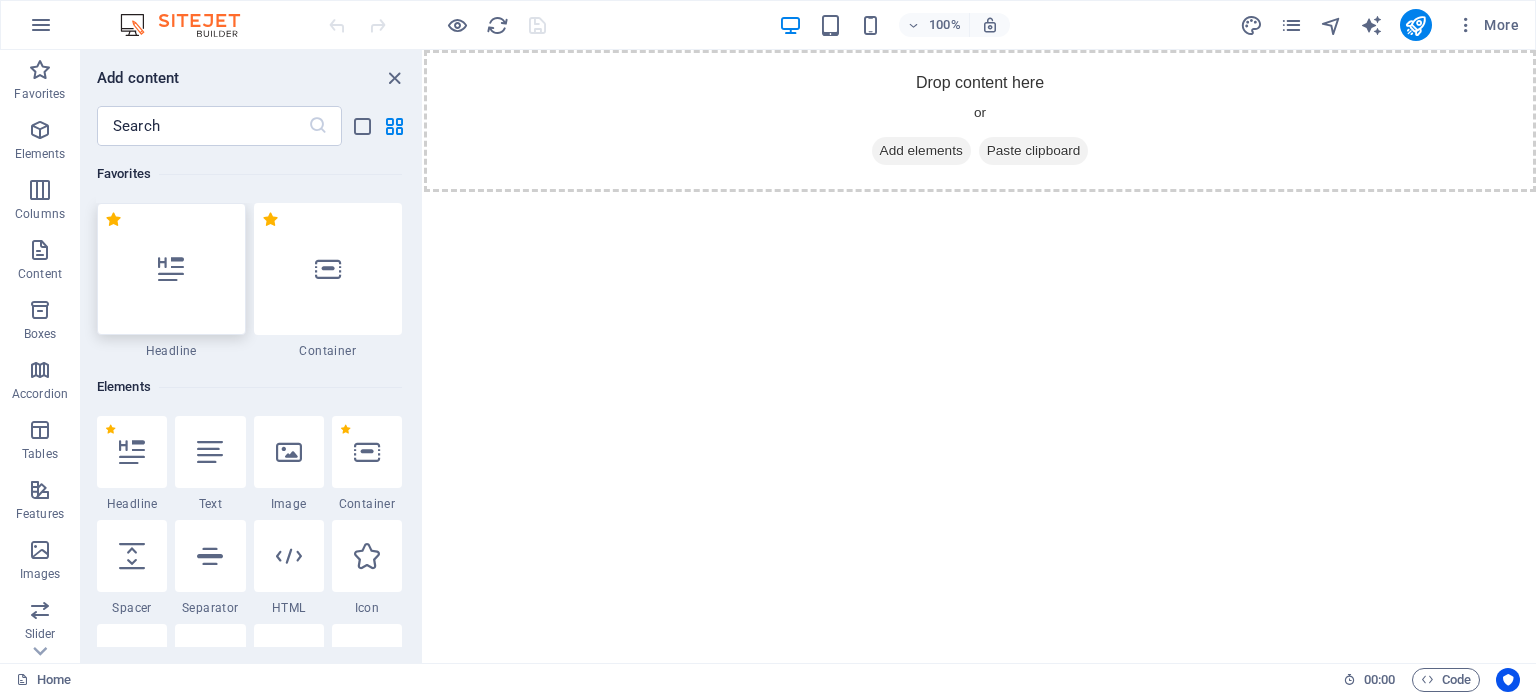 click at bounding box center [171, 269] 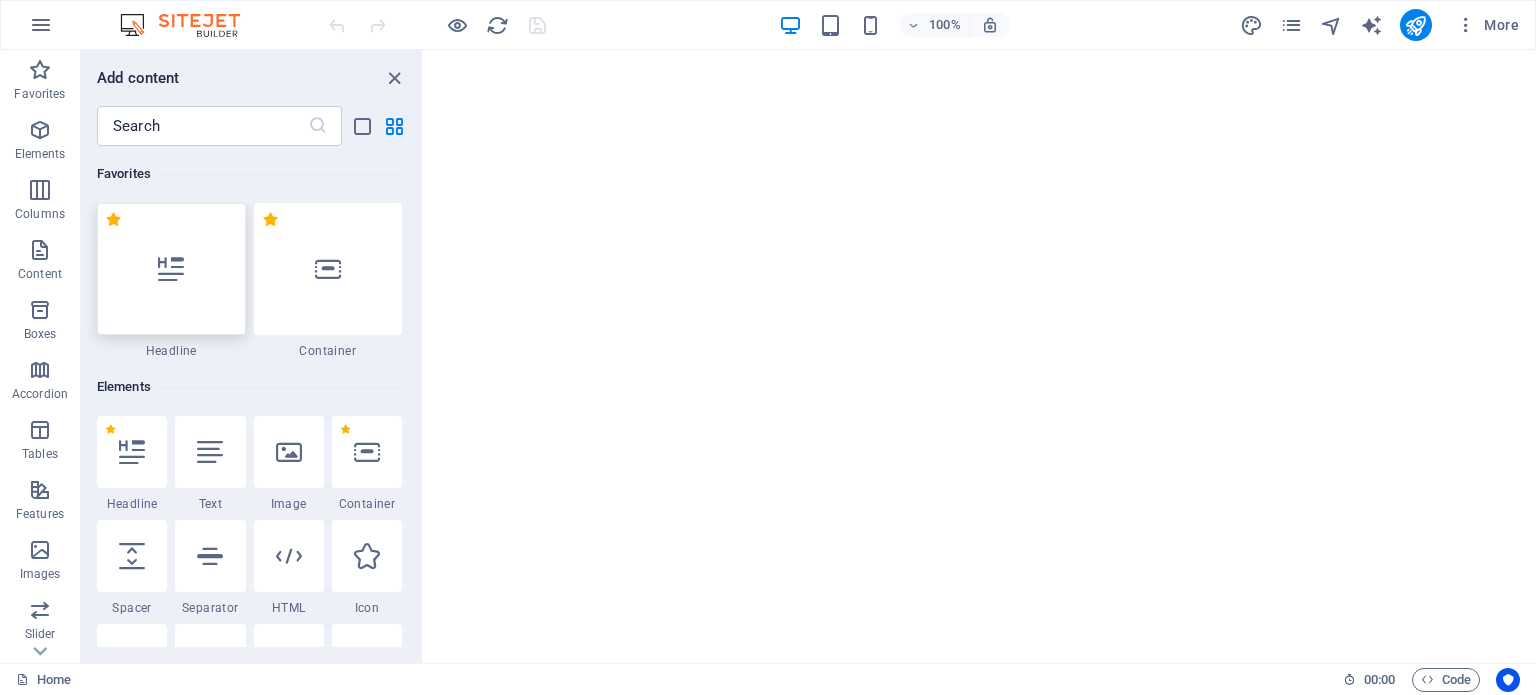 click on "Drag here to replace the existing content. Press “Ctrl” if you want to create a new element.
Placeholder" at bounding box center [980, 356] 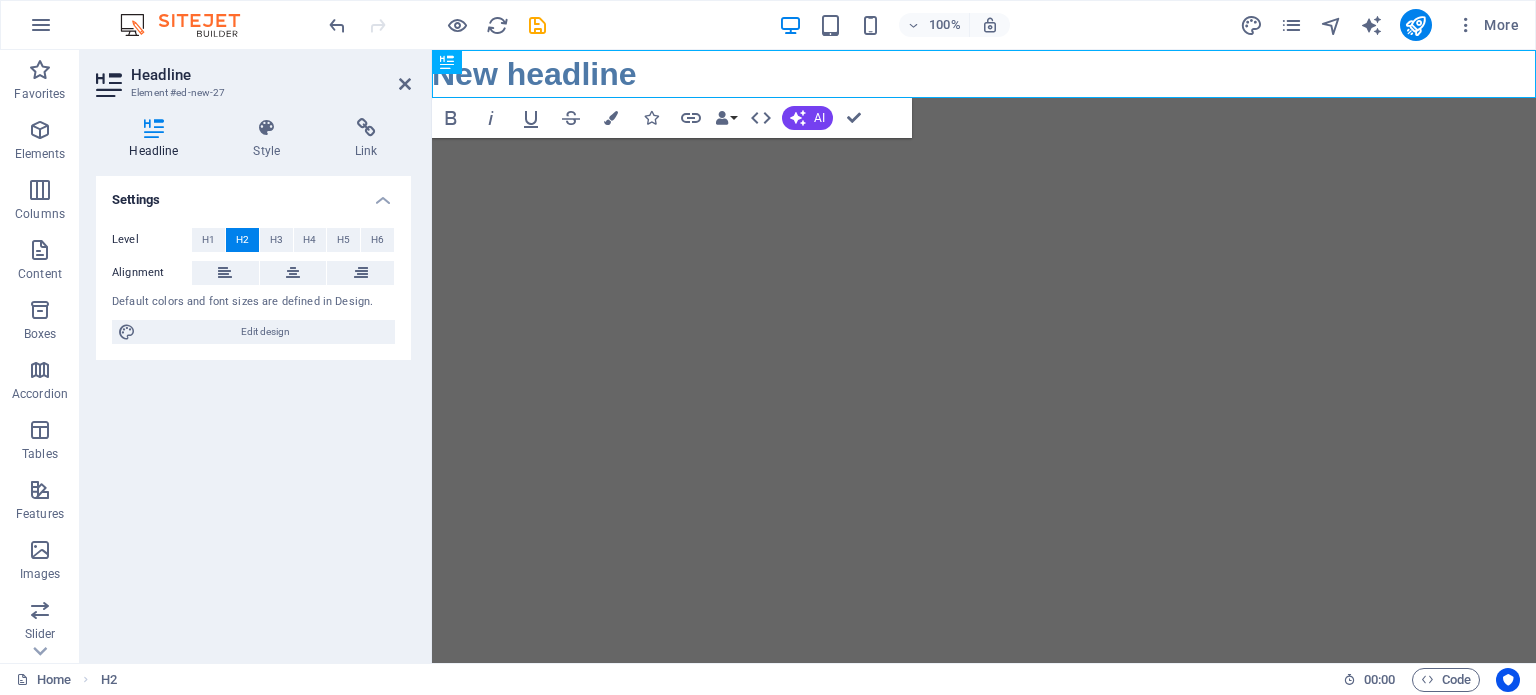click on "Skip to main content
New headline" at bounding box center [984, 74] 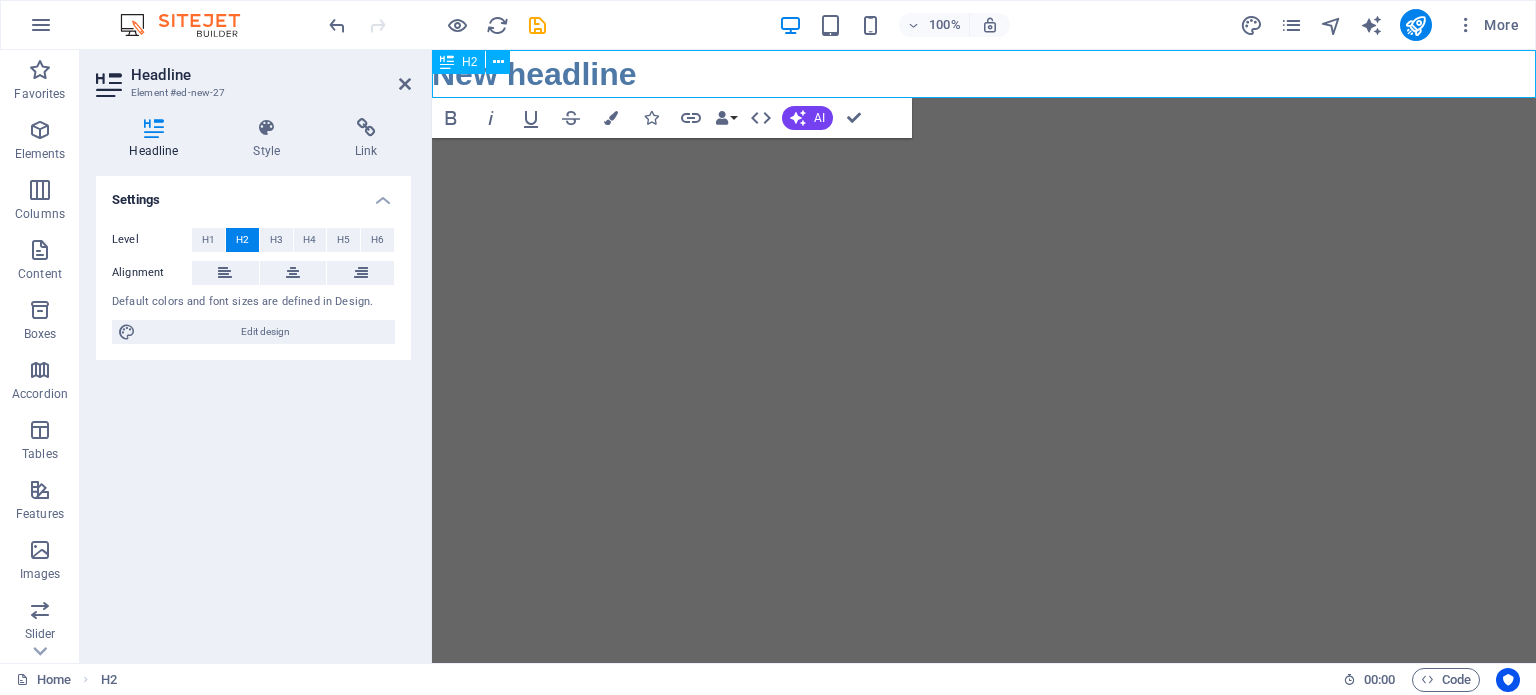 click on "New headline" at bounding box center [984, 74] 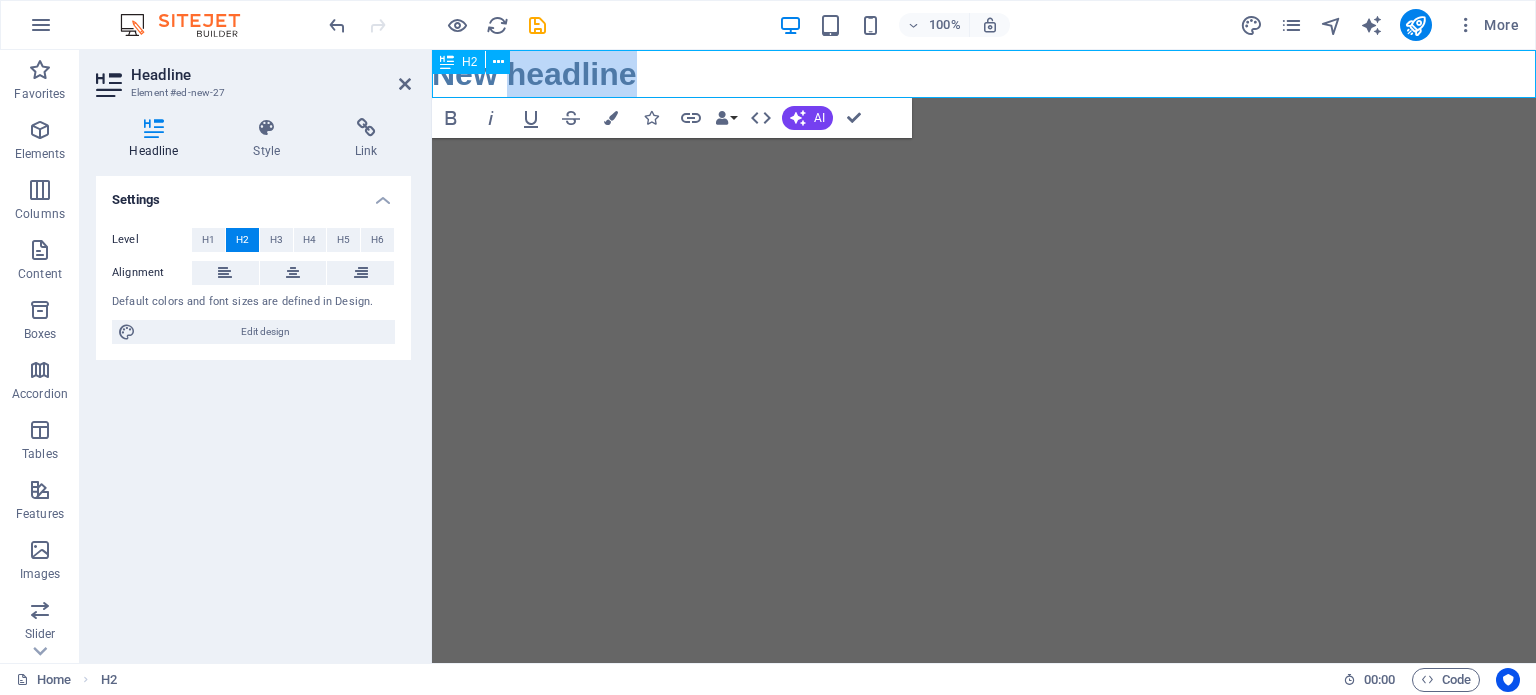 click on "New headline" at bounding box center [984, 74] 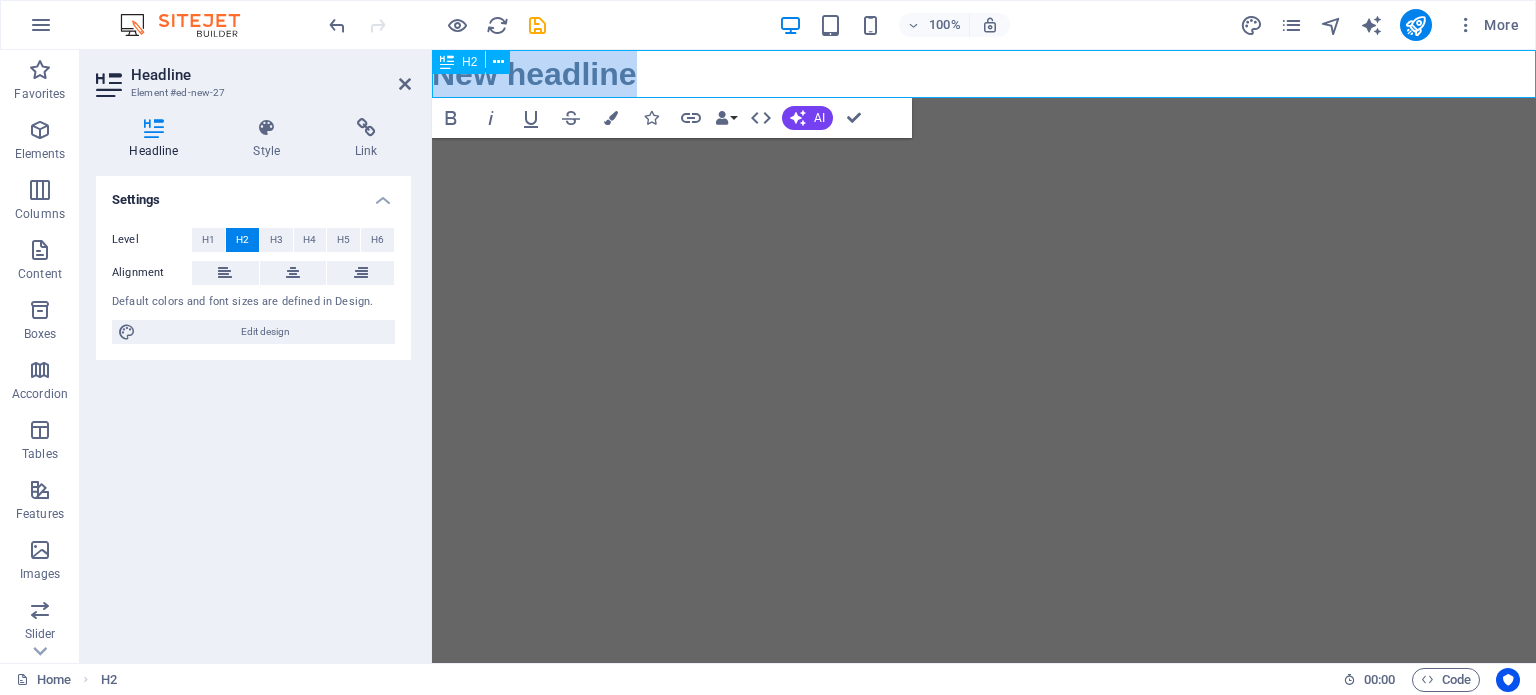 type 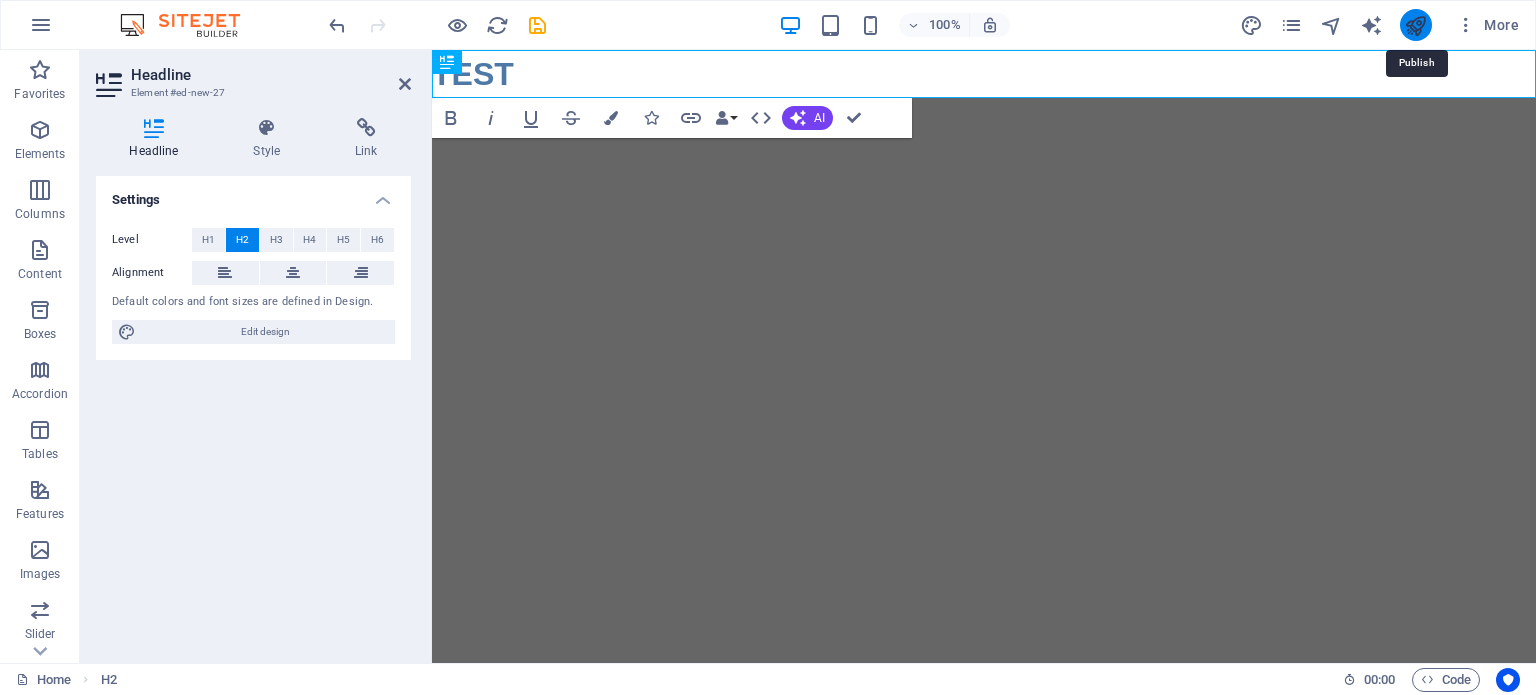 click at bounding box center (1415, 25) 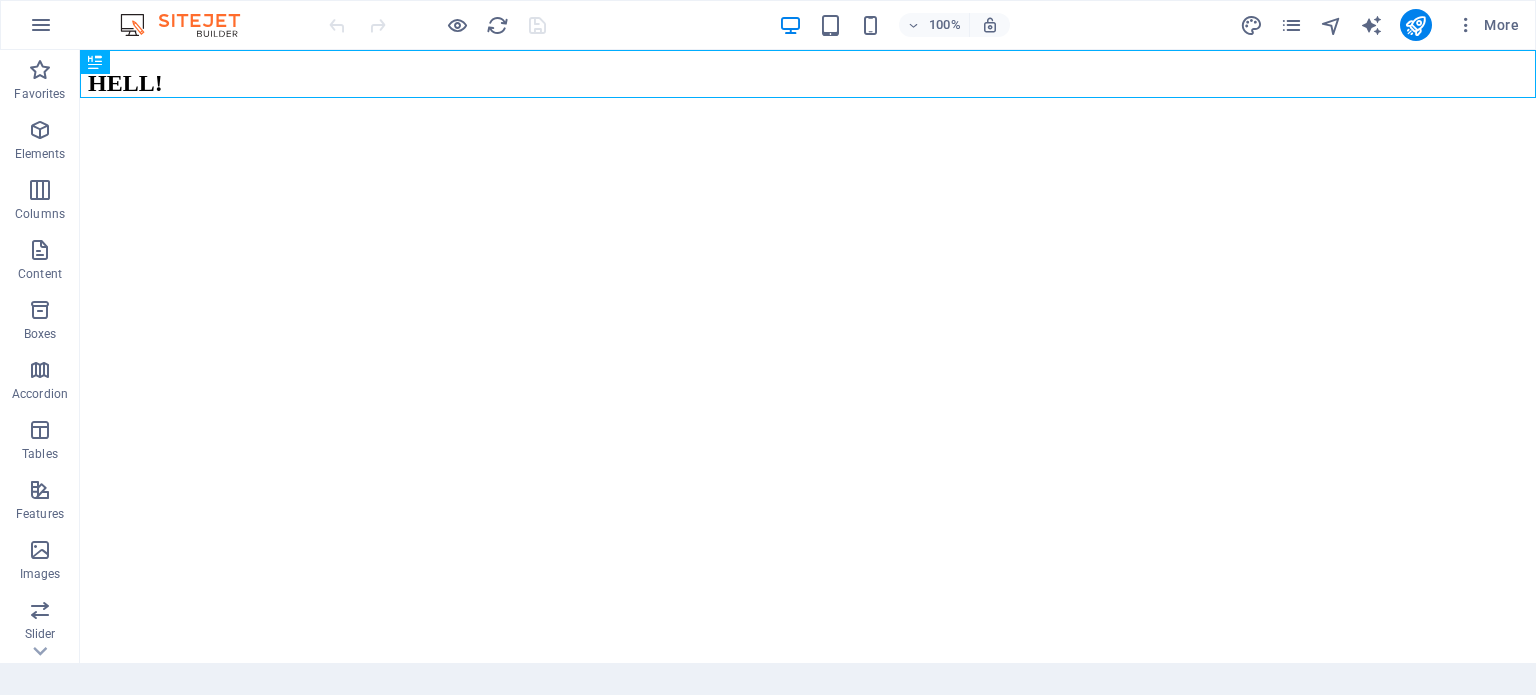 scroll, scrollTop: 0, scrollLeft: 0, axis: both 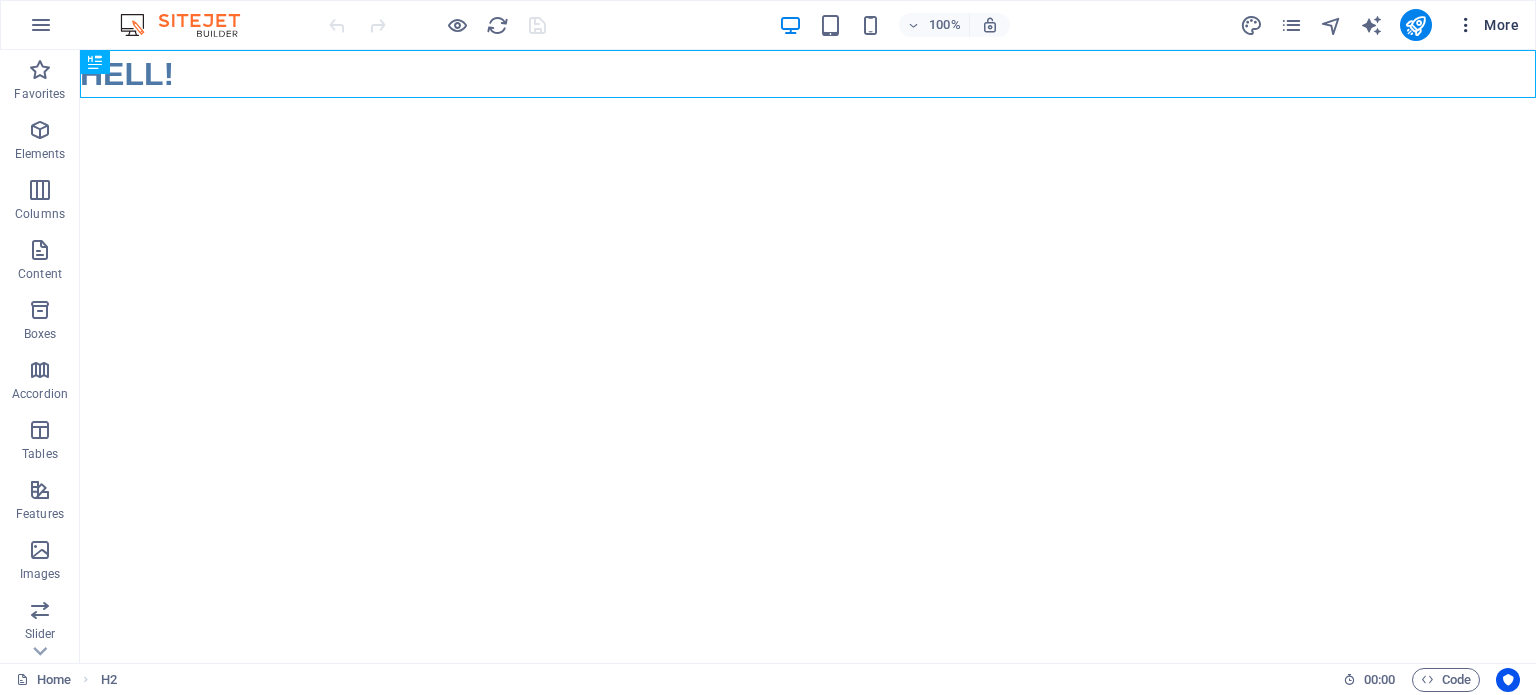 click on "More" at bounding box center (1487, 25) 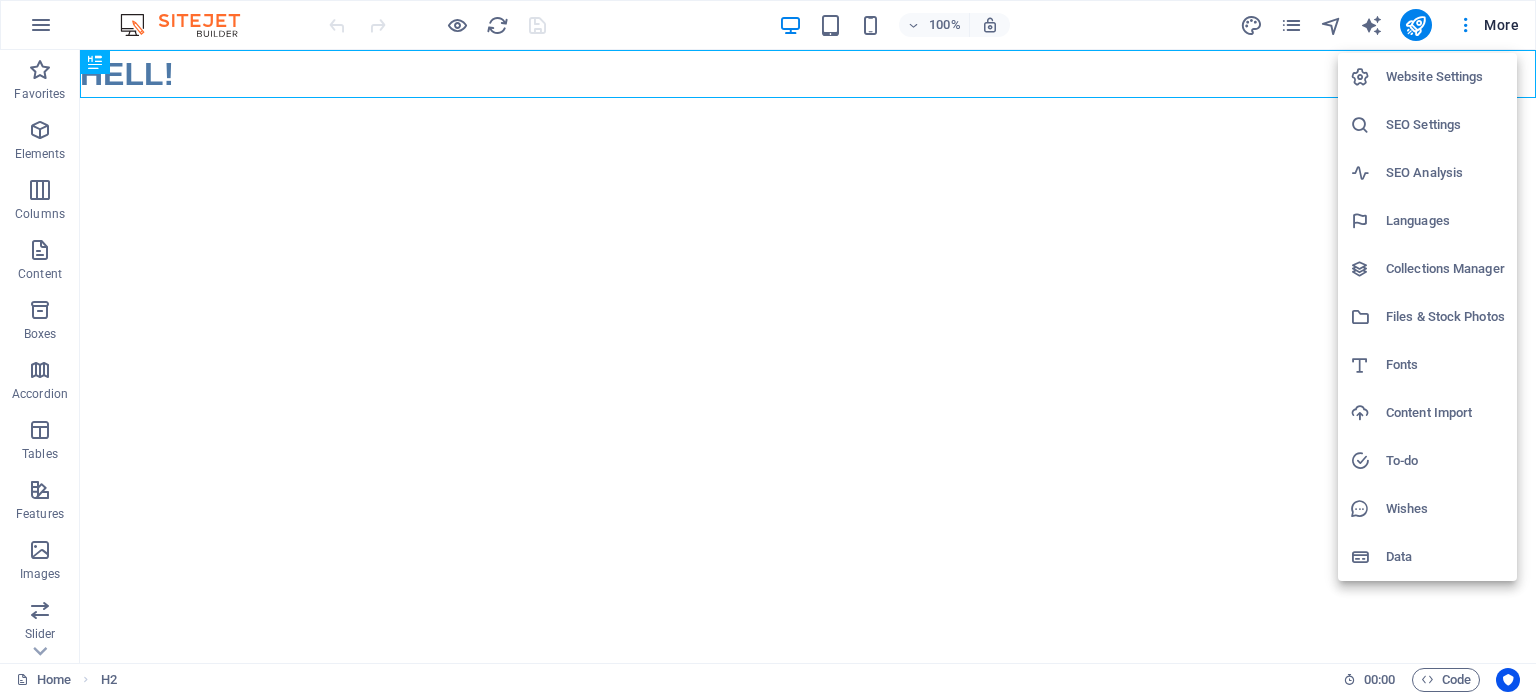click at bounding box center [768, 347] 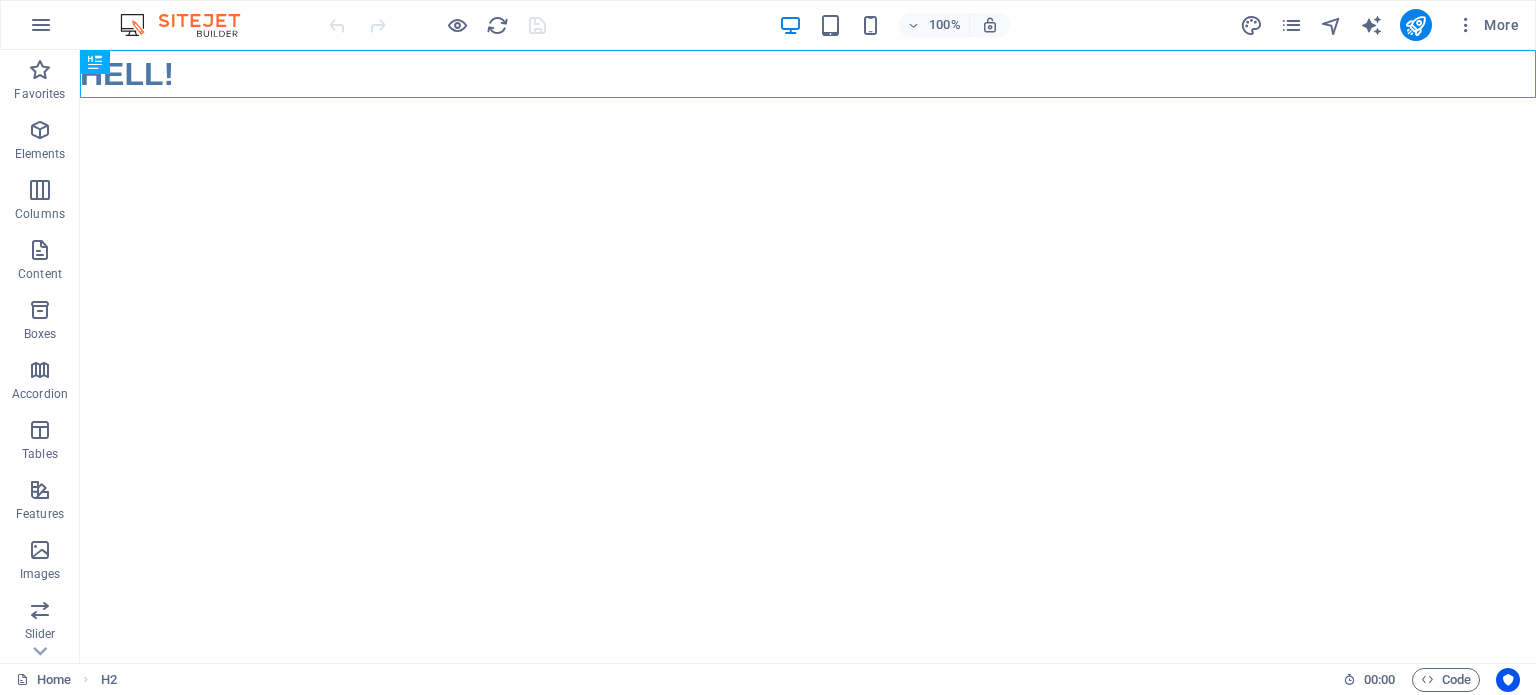 click on "Website Settings SEO Settings SEO Analysis Languages Collections Manager Files & Stock Photos Fonts Content Import To-do Wishes Data" at bounding box center (768, 353) 